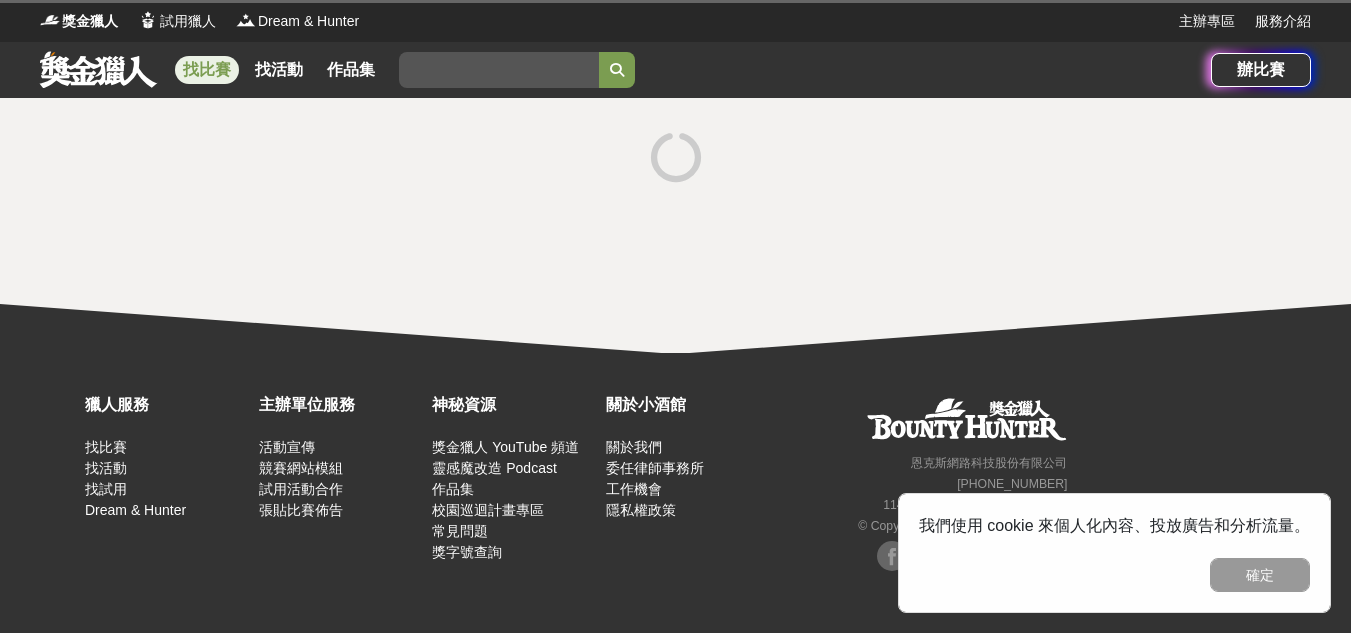 scroll, scrollTop: 0, scrollLeft: 0, axis: both 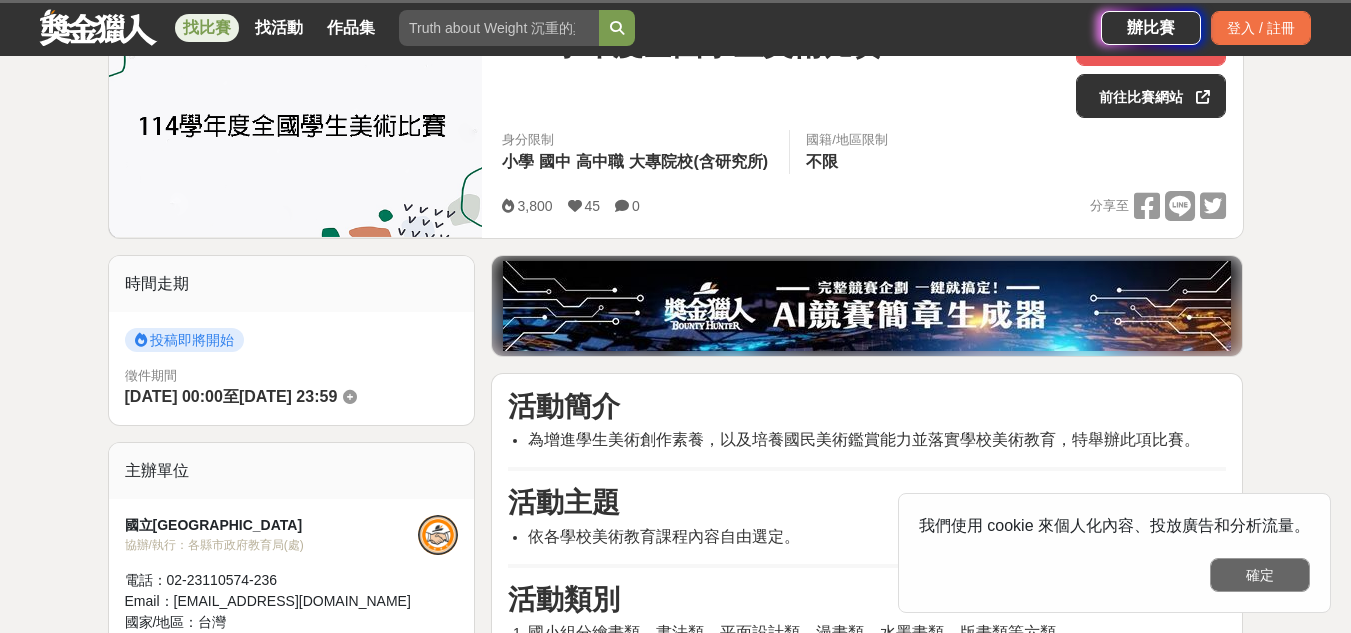 click on "確定" at bounding box center (1260, 575) 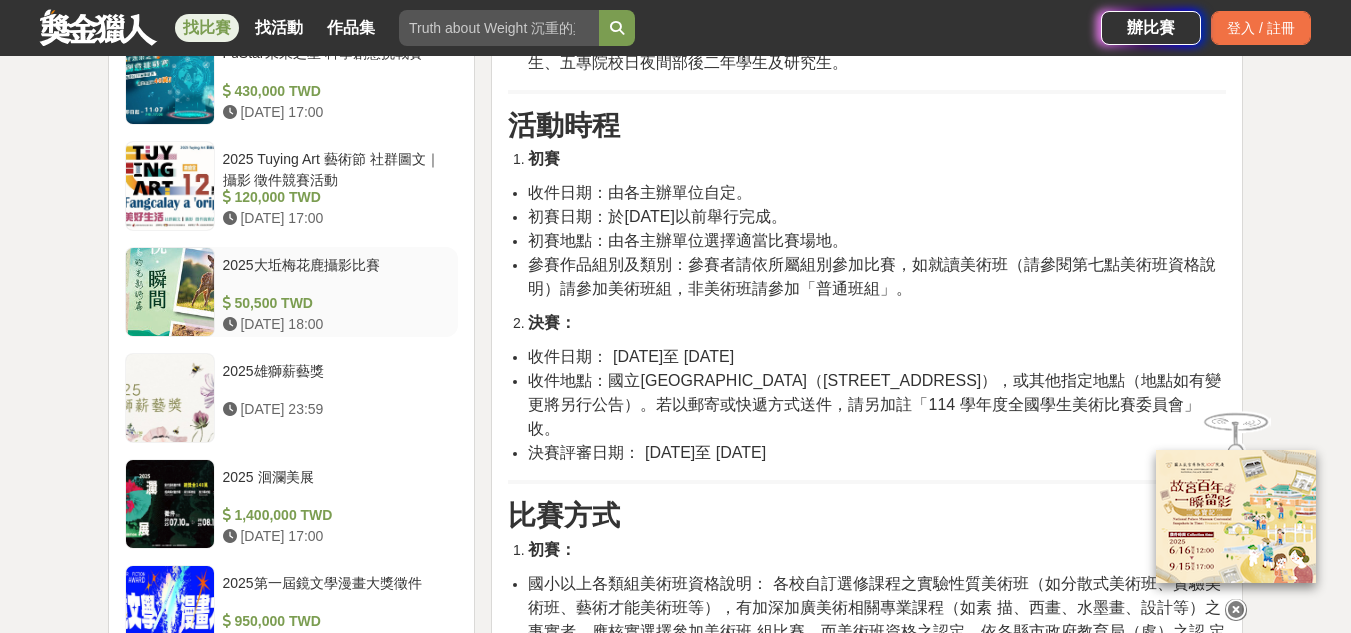 scroll, scrollTop: 2000, scrollLeft: 0, axis: vertical 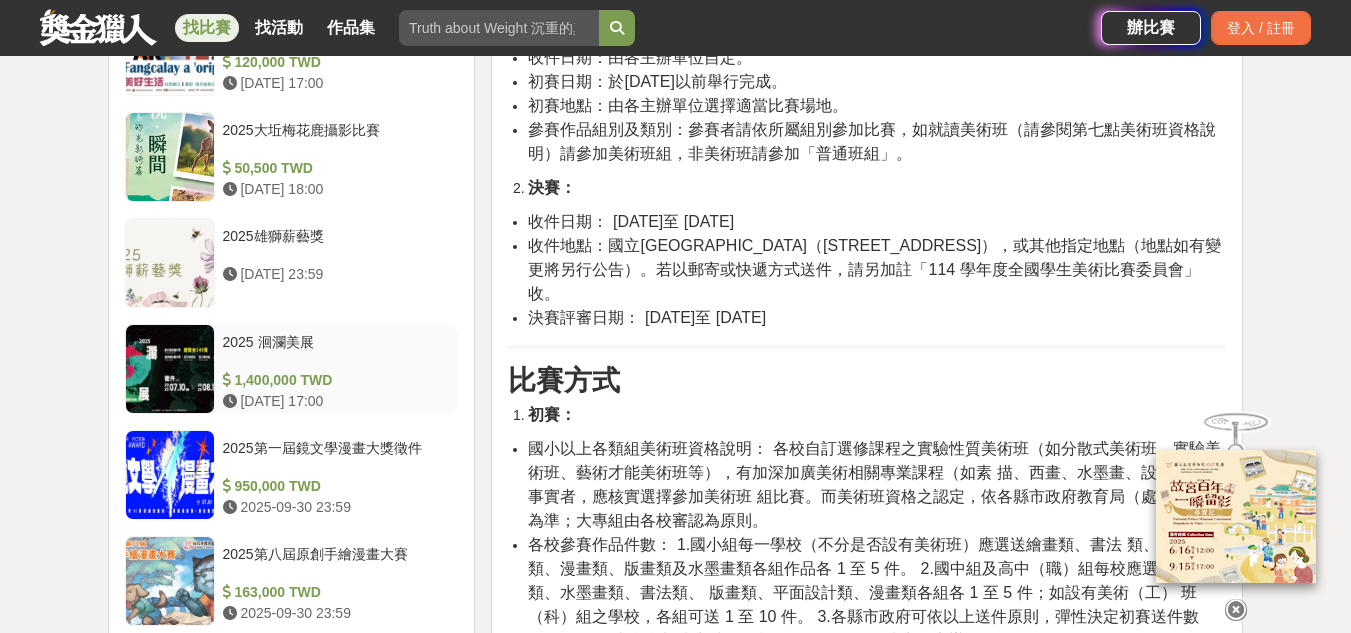 click on "1,400,000 TWD" at bounding box center (337, 380) 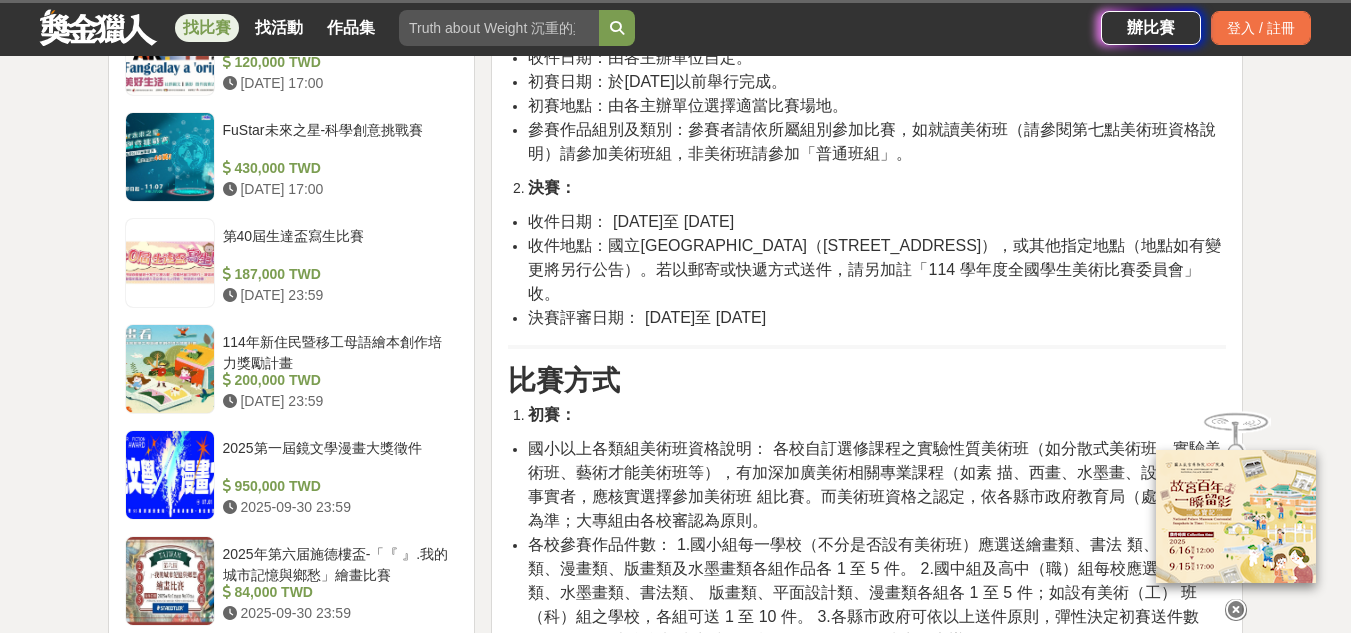 scroll, scrollTop: 1998, scrollLeft: 0, axis: vertical 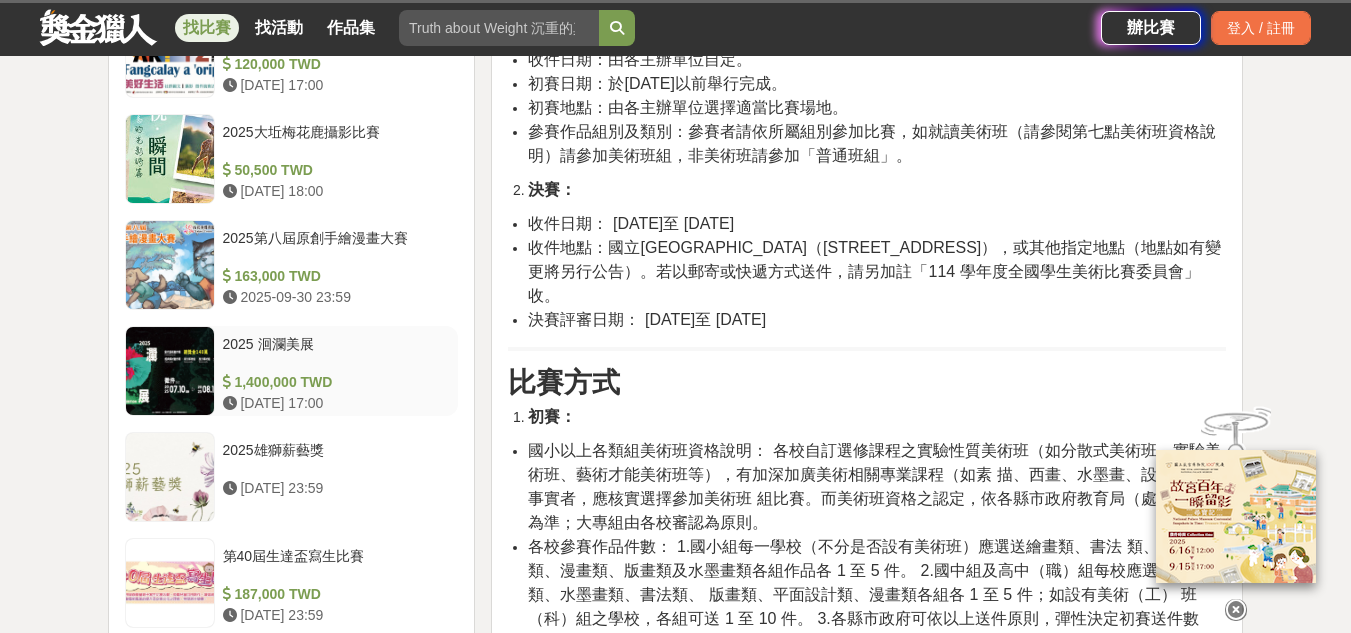 click at bounding box center (170, 371) 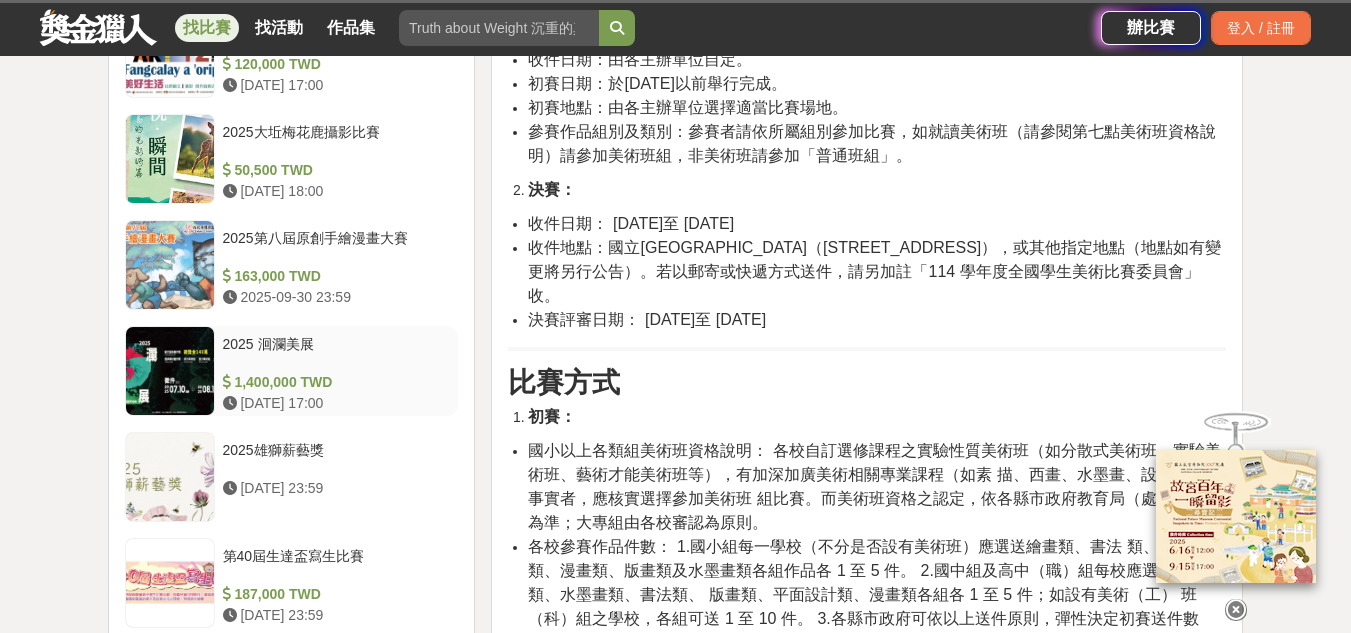 scroll, scrollTop: 1996, scrollLeft: 0, axis: vertical 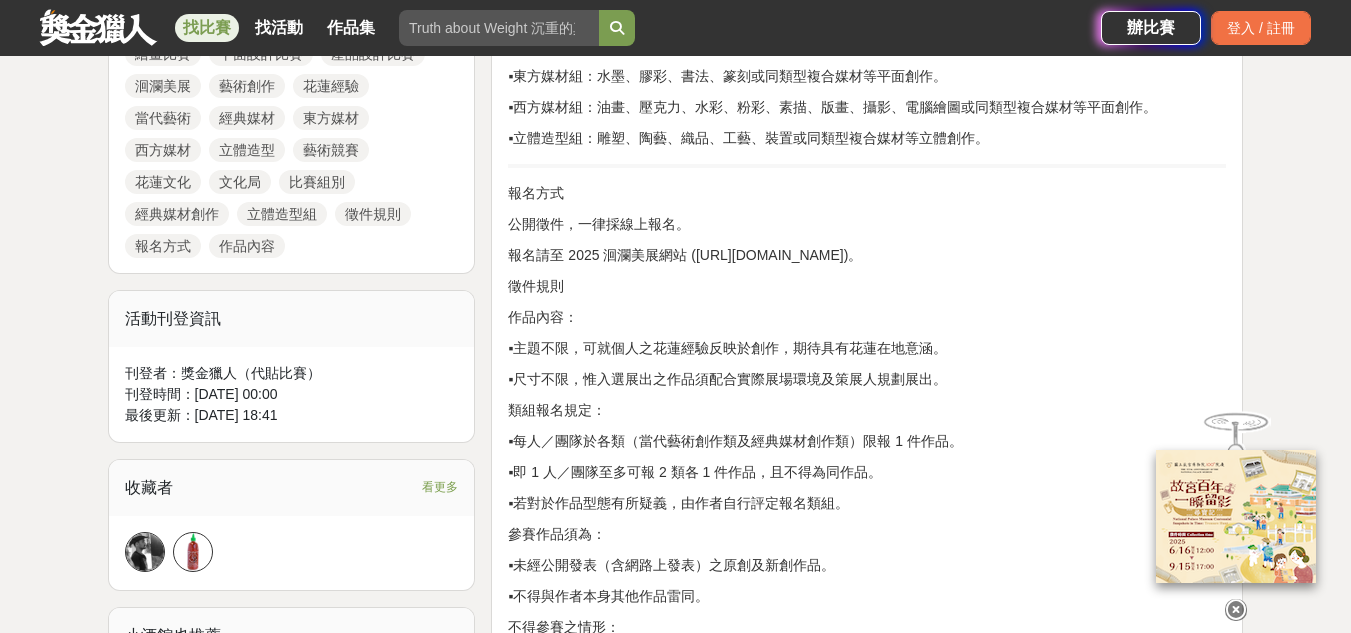 drag, startPoint x: 698, startPoint y: 251, endPoint x: 940, endPoint y: 260, distance: 242.1673 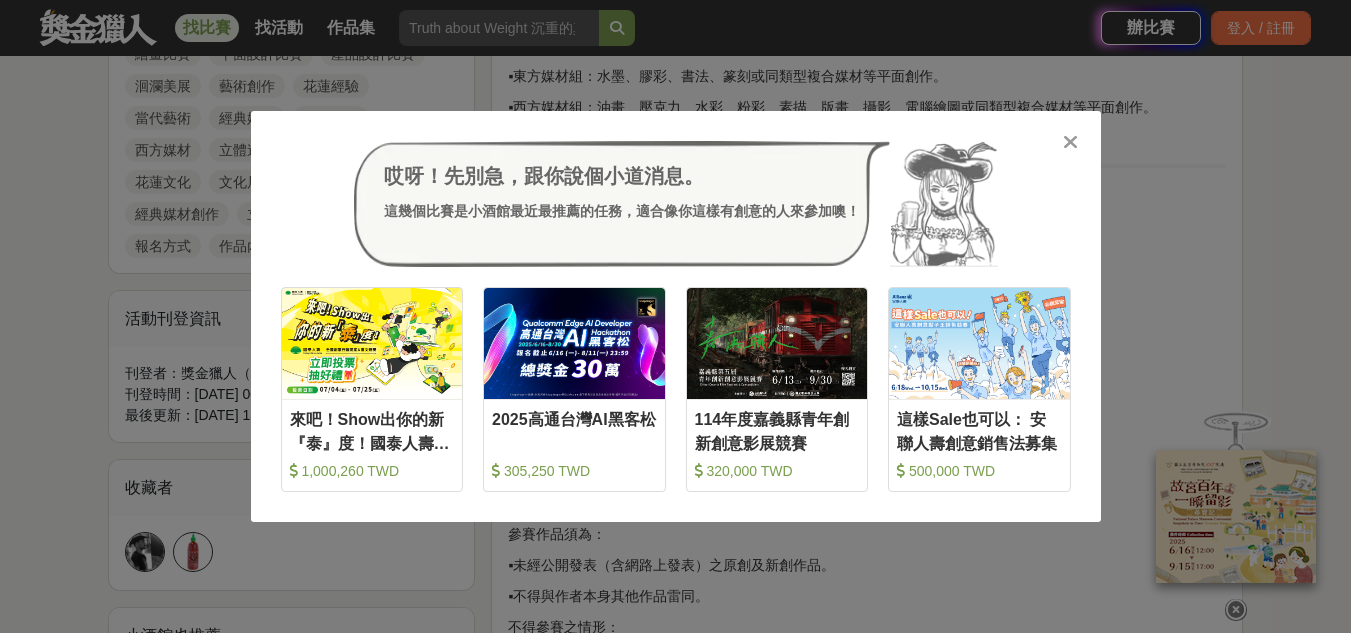 click at bounding box center (1070, 142) 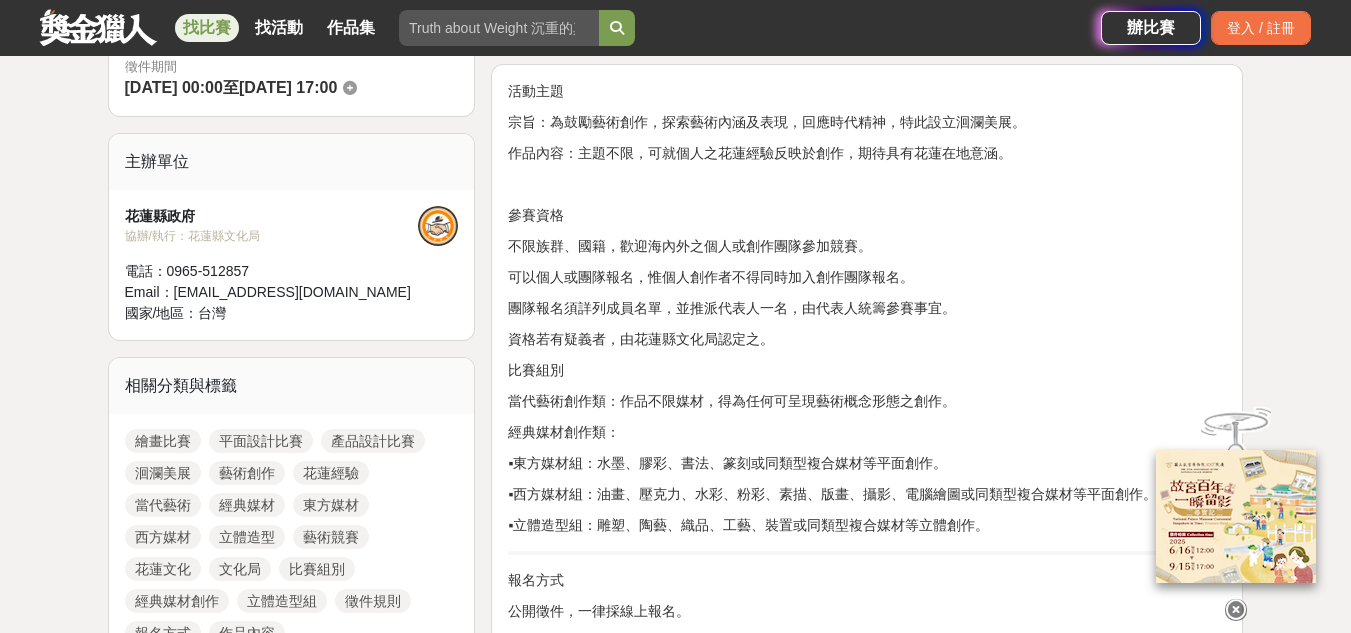 scroll, scrollTop: 596, scrollLeft: 0, axis: vertical 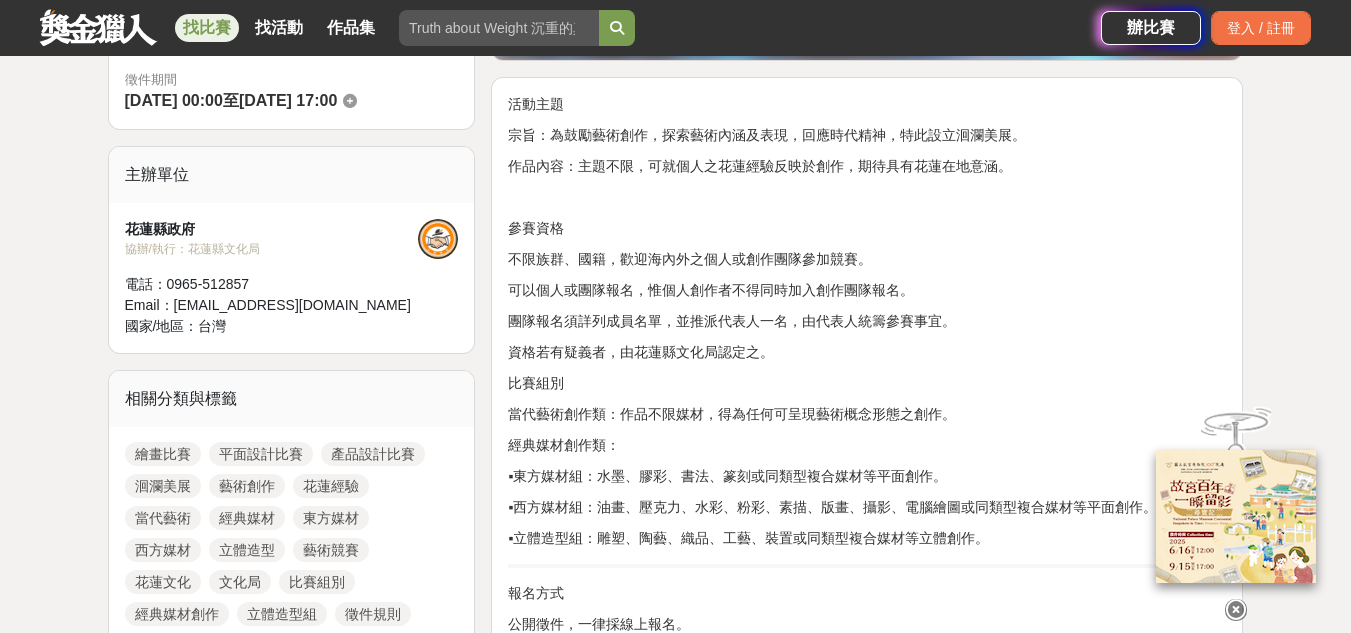 click on "找比賽" at bounding box center (207, 28) 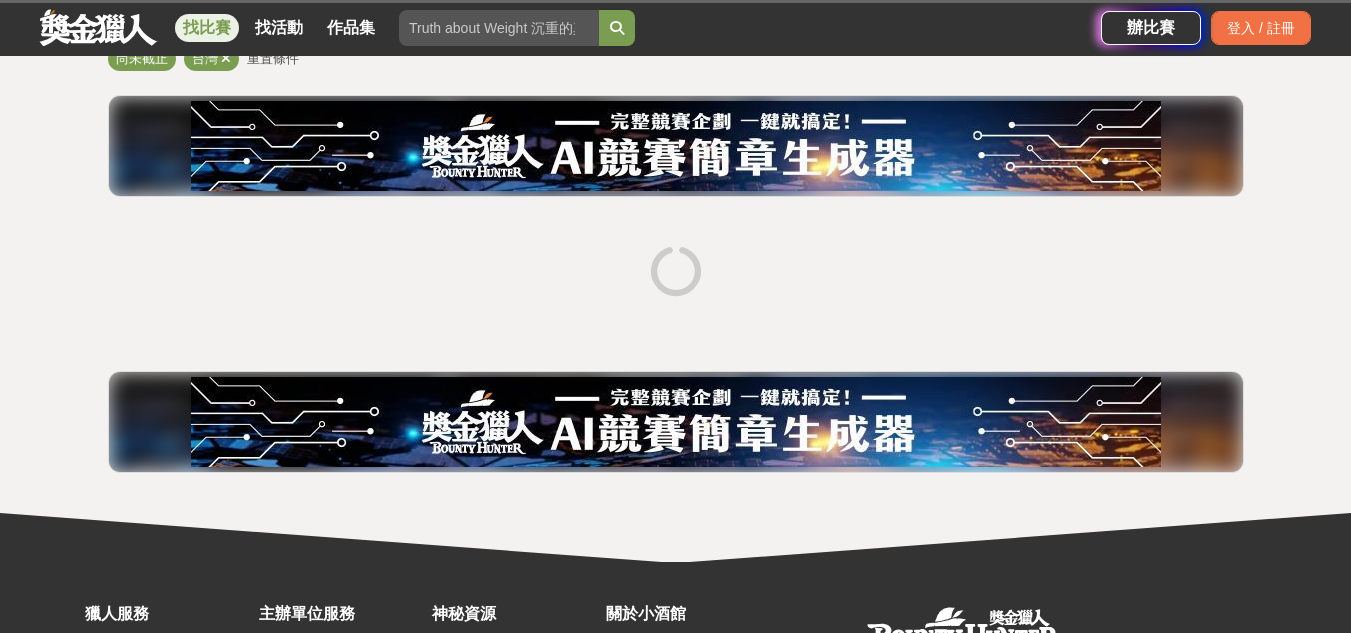 scroll, scrollTop: 200, scrollLeft: 0, axis: vertical 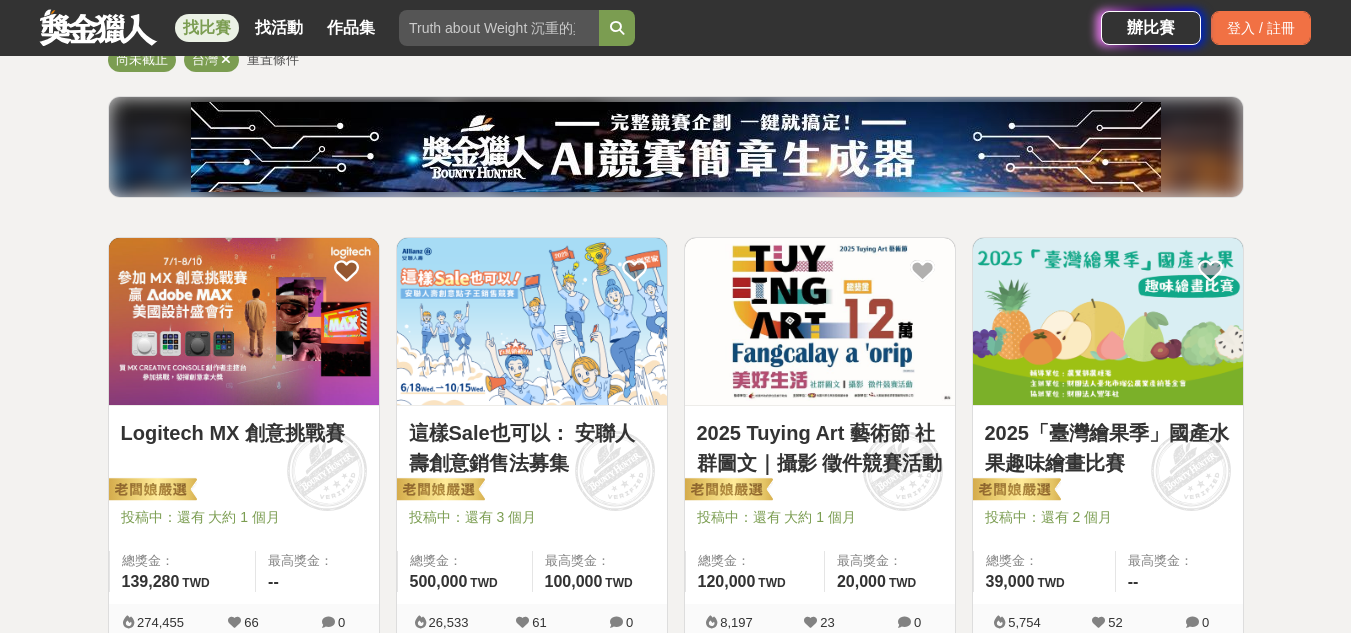 click at bounding box center [676, 147] 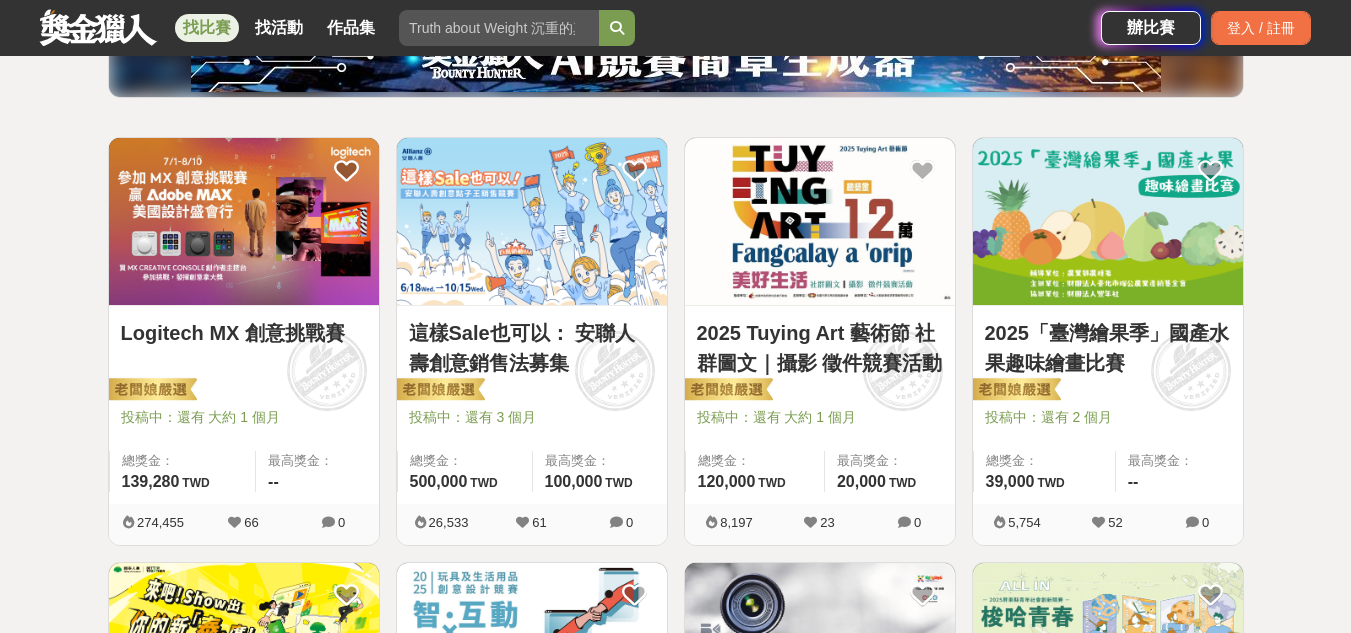 drag, startPoint x: 1054, startPoint y: 380, endPoint x: 285, endPoint y: 366, distance: 769.12744 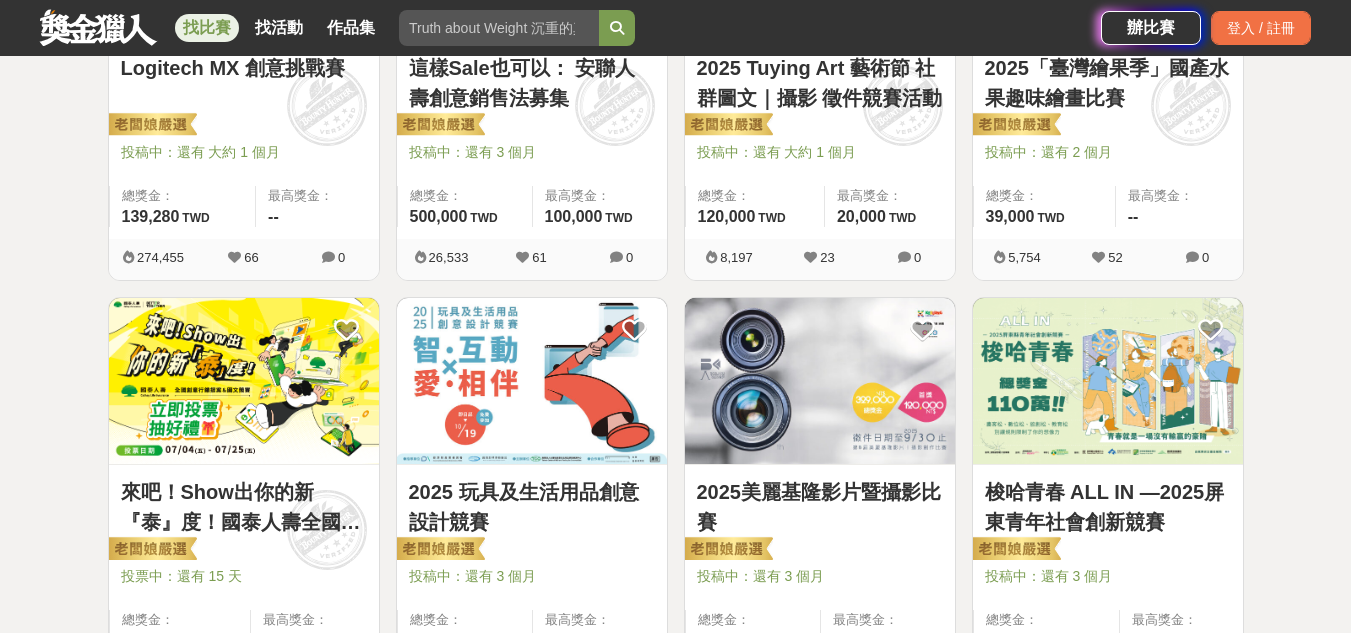 scroll, scrollTop: 600, scrollLeft: 0, axis: vertical 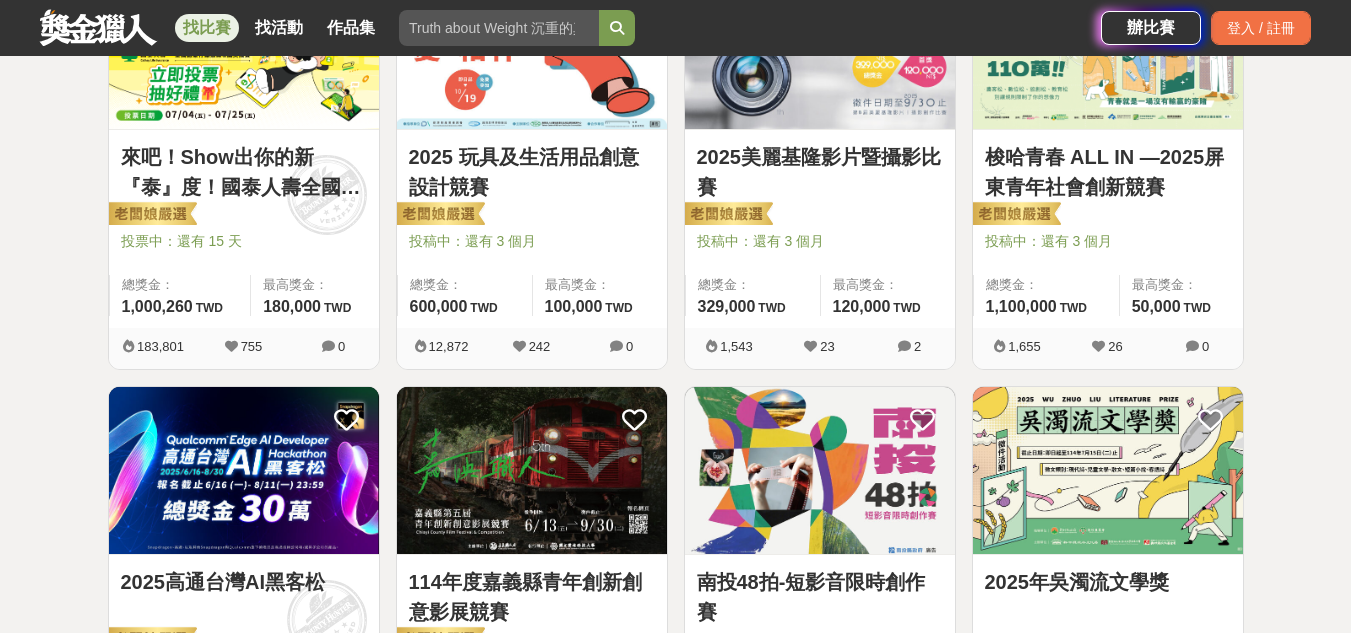 drag, startPoint x: 1108, startPoint y: 361, endPoint x: 39, endPoint y: 403, distance: 1069.8247 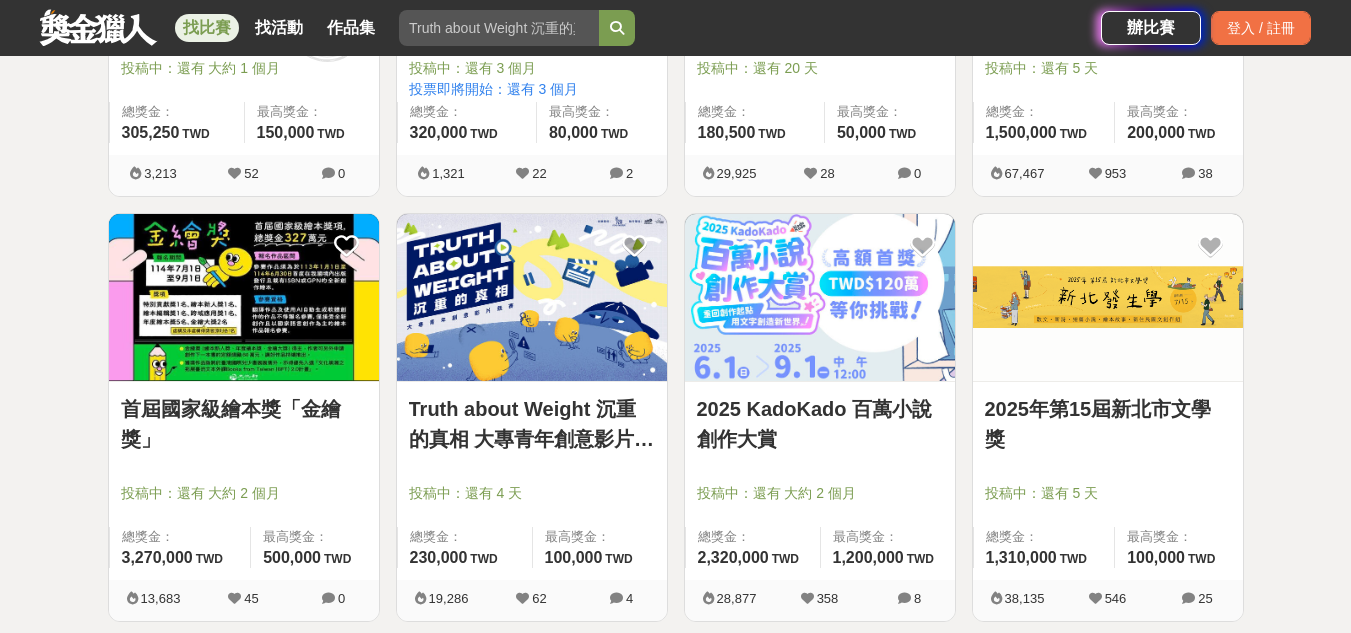 scroll, scrollTop: 1500, scrollLeft: 0, axis: vertical 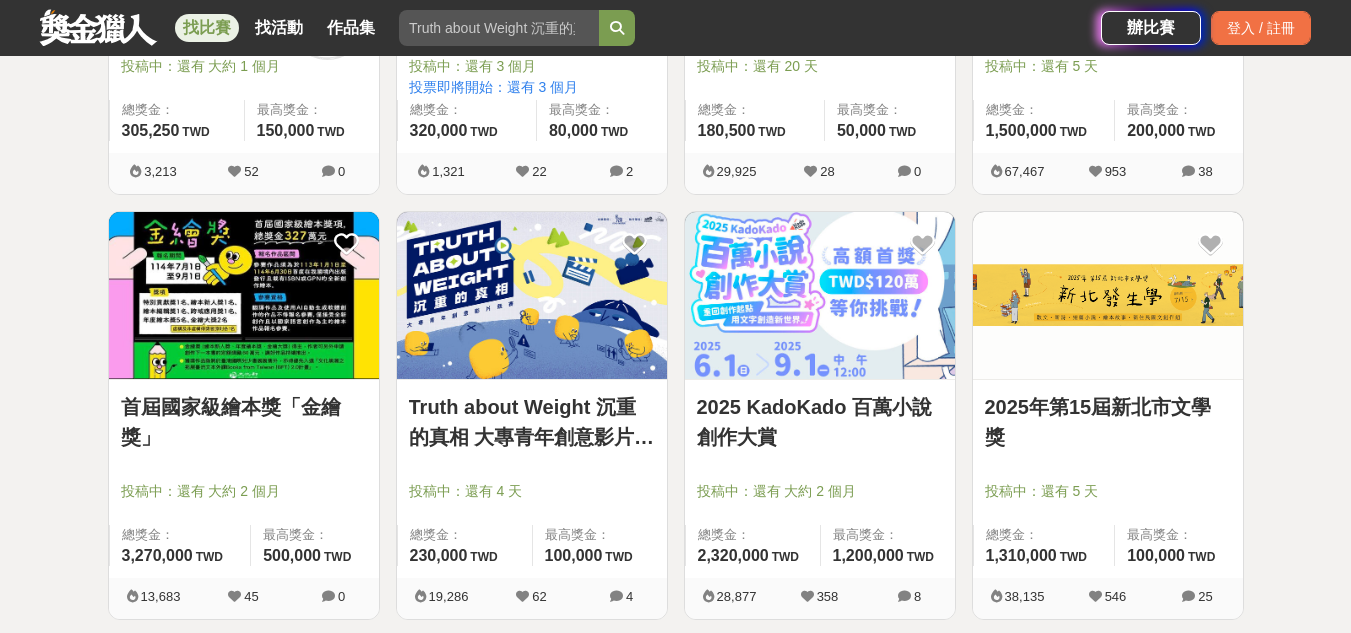 click on "全部 設計 影像 寫作 商業 音樂 運動 其他 國際 所有分類 進階篩選 872   個比賽 綜合 熱門 獎金 截止 最新 尚未截止 台灣 重置條件 Logitech MX 創意挑戰賽 投稿中：還有 大約 1 個月 總獎金： 139,280 139,280 TWD 最高獎金： -- 274,455 66 0 這樣Sale也可以： 安聯人壽創意銷售法募集 投稿中：還有 3 個月 總獎金： 500,000 500,000 TWD 最高獎金： 100,000 TWD 26,533 61 0 2025 Tuying Art 藝術節 社群圖文｜攝影 徵件競賽活動 投稿中：還有 大約 1 個月 總獎金： 120,000 120,000 TWD 最高獎金： 20,000 TWD 8,197 23 0 2025「臺灣繪果季」國產水果趣味繪畫比賽 投稿中：還有 2 個月 總獎金： 39,000 39,000 TWD 最高獎金： -- 5,754 52 0 來吧！Show出你的新『泰』度！國泰人壽全國創意行銷提案&圖文競賽 投票中：還有 15 天 總獎金： 1,000,260 100 萬 TWD 最高獎金： 180,000 TWD 183,801 755 0 2025 玩具及生活用品創意設計競賽 600,000 0" at bounding box center (675, 184) 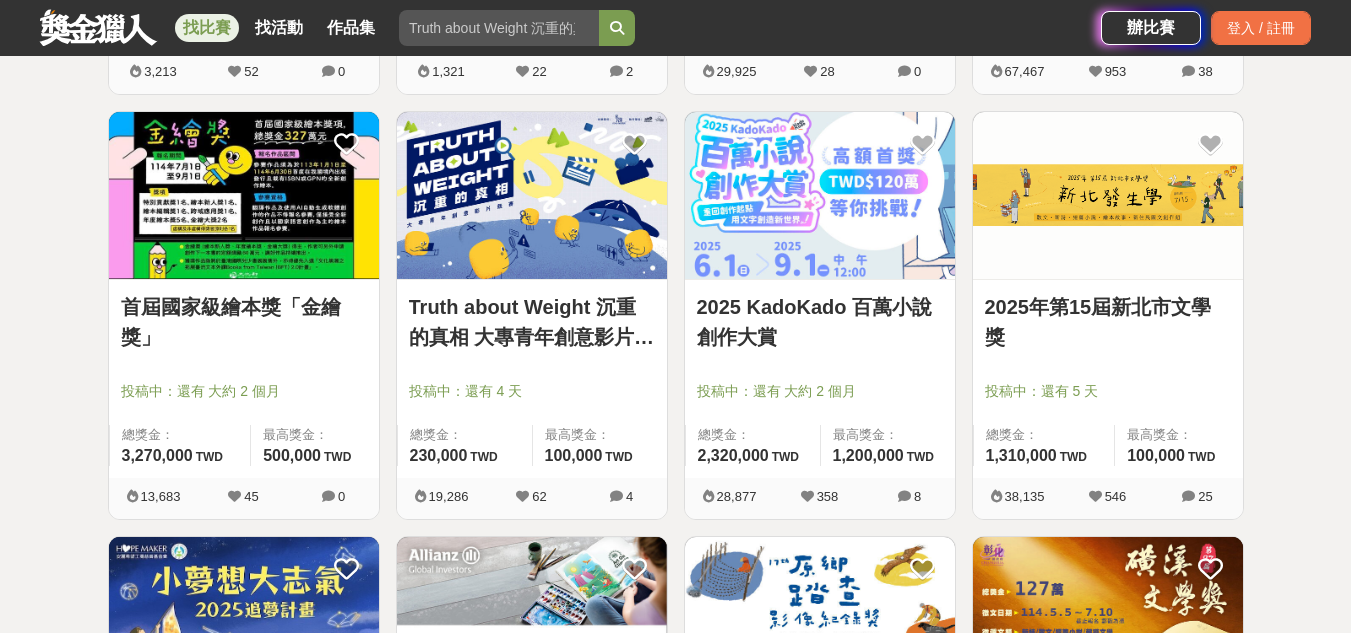 click on "2025 KadoKado 百萬小說創作大賞" at bounding box center (820, 322) 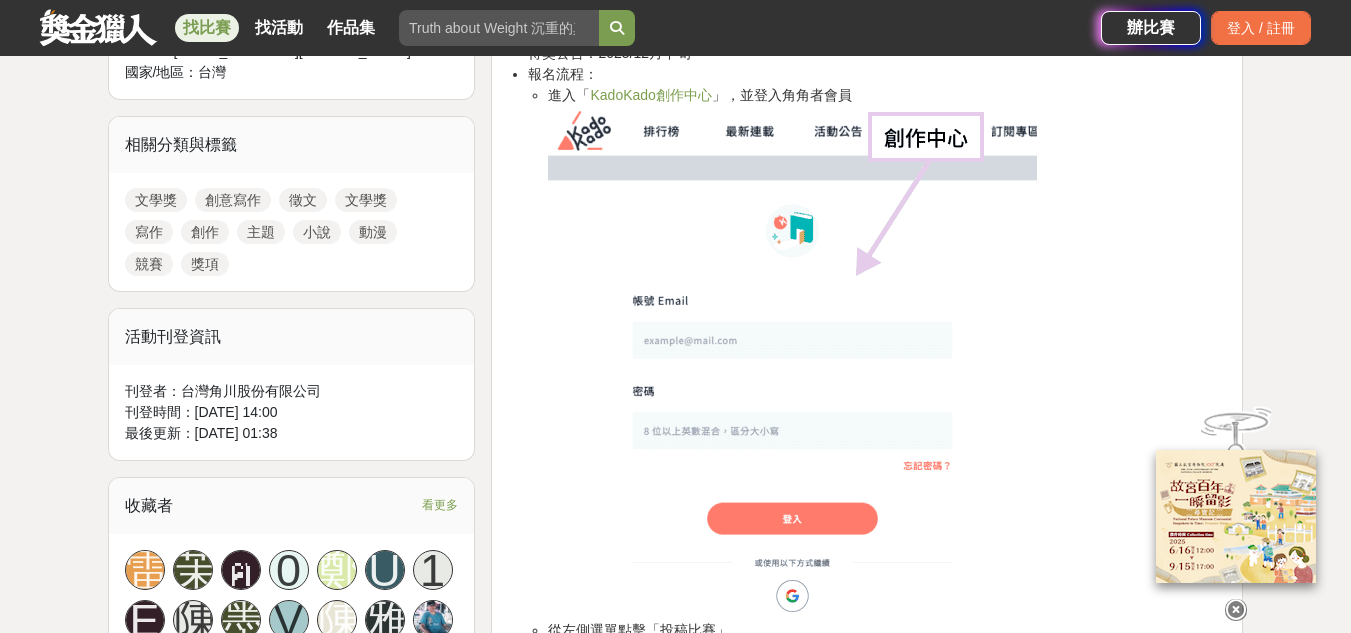 scroll, scrollTop: 900, scrollLeft: 0, axis: vertical 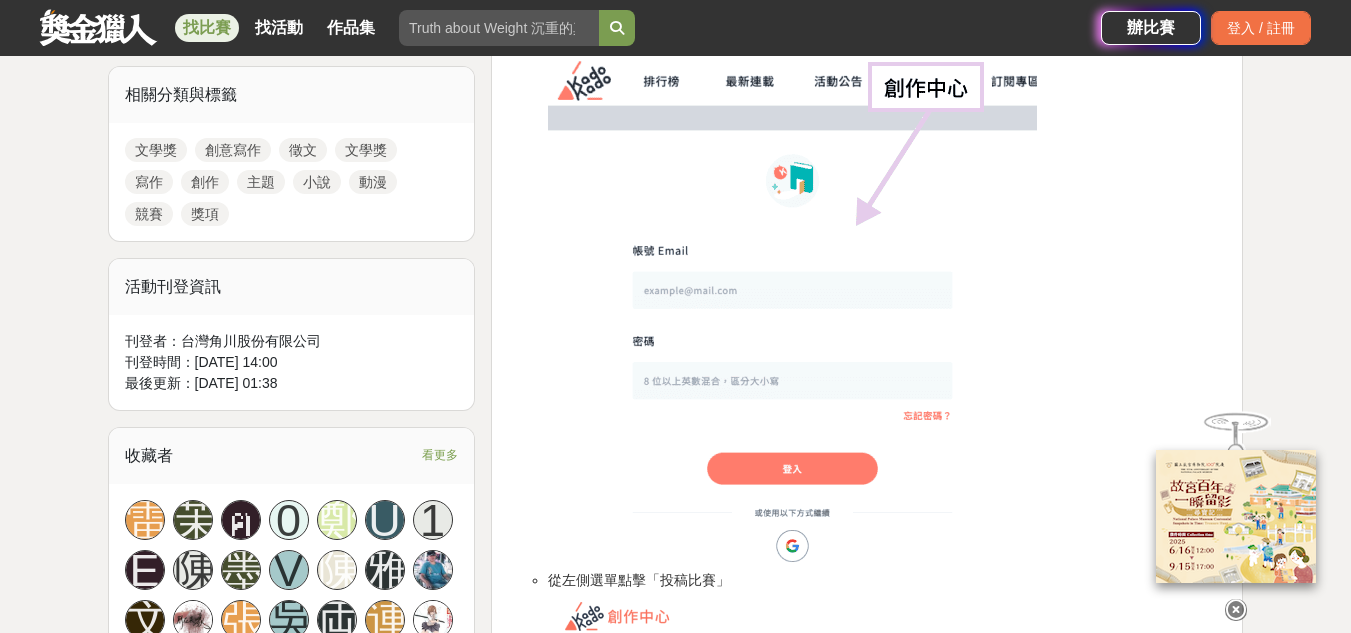 drag, startPoint x: 723, startPoint y: 304, endPoint x: 513, endPoint y: 282, distance: 211.14923 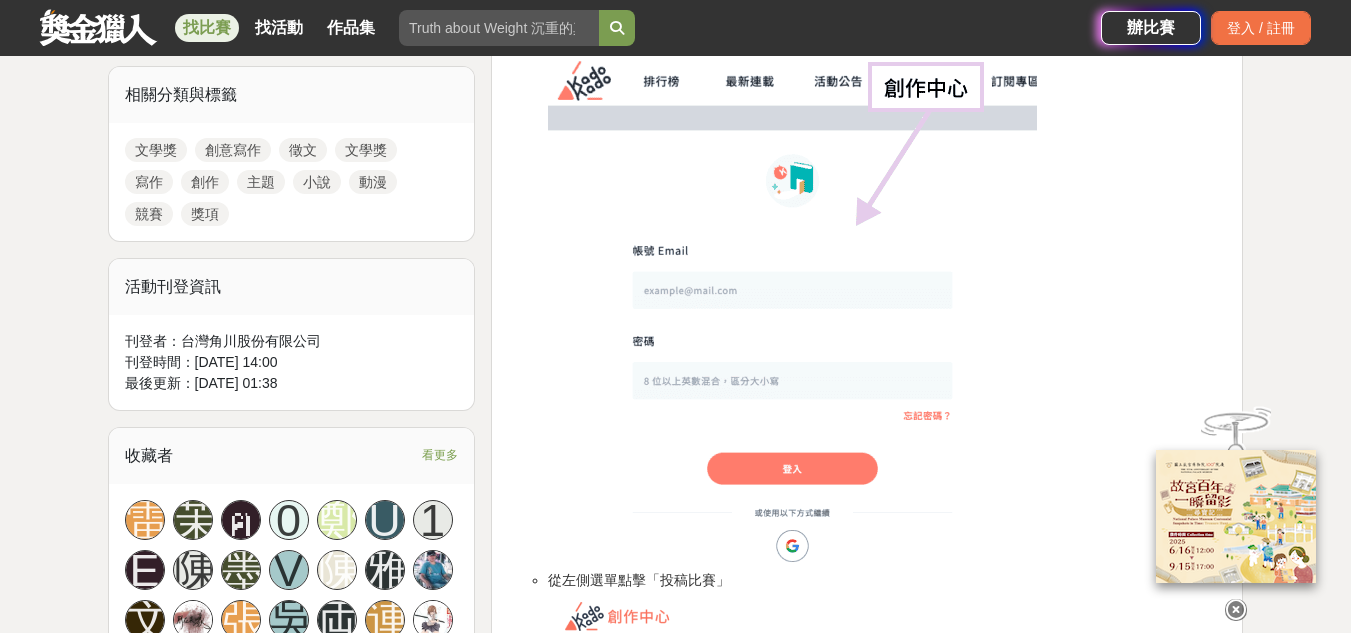 drag, startPoint x: 513, startPoint y: 282, endPoint x: 1025, endPoint y: 291, distance: 512.0791 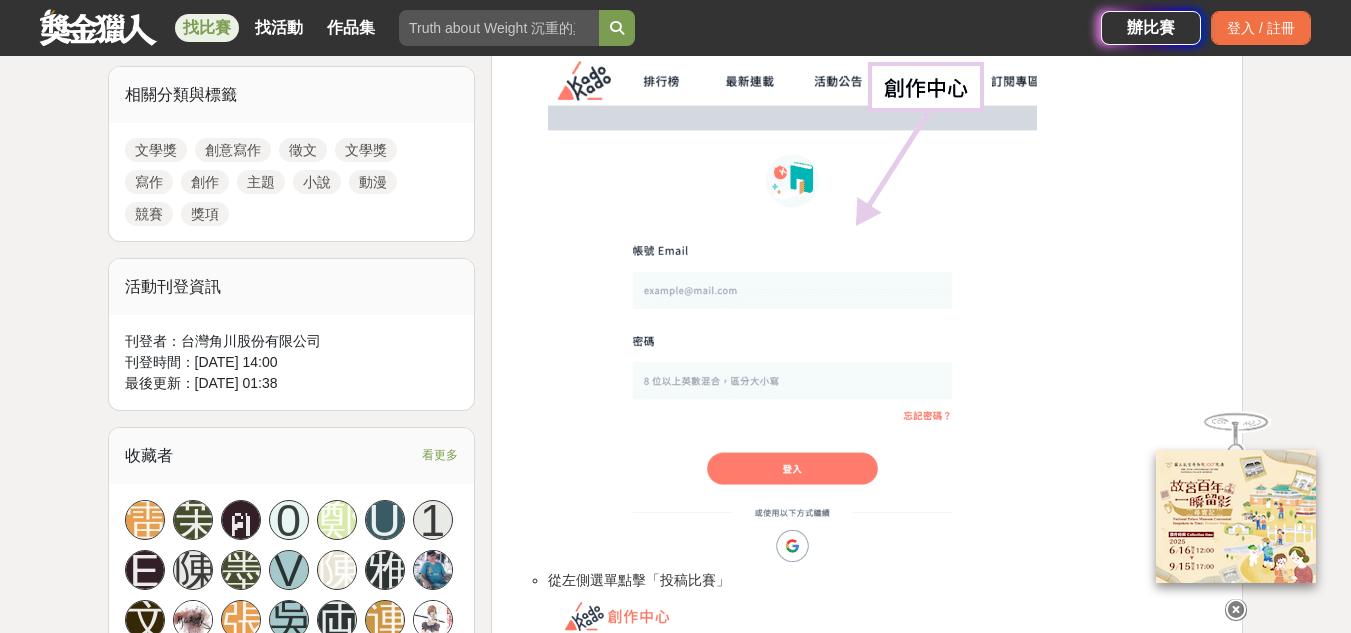 click at bounding box center (792, 313) 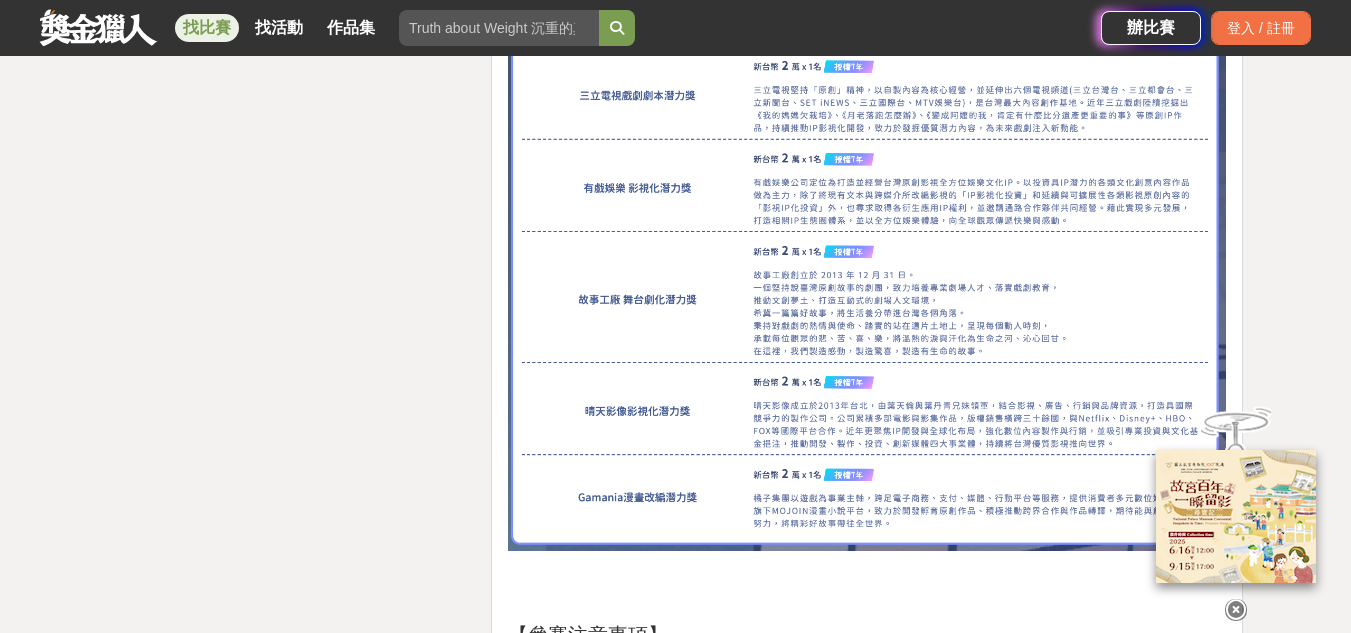 scroll, scrollTop: 5600, scrollLeft: 0, axis: vertical 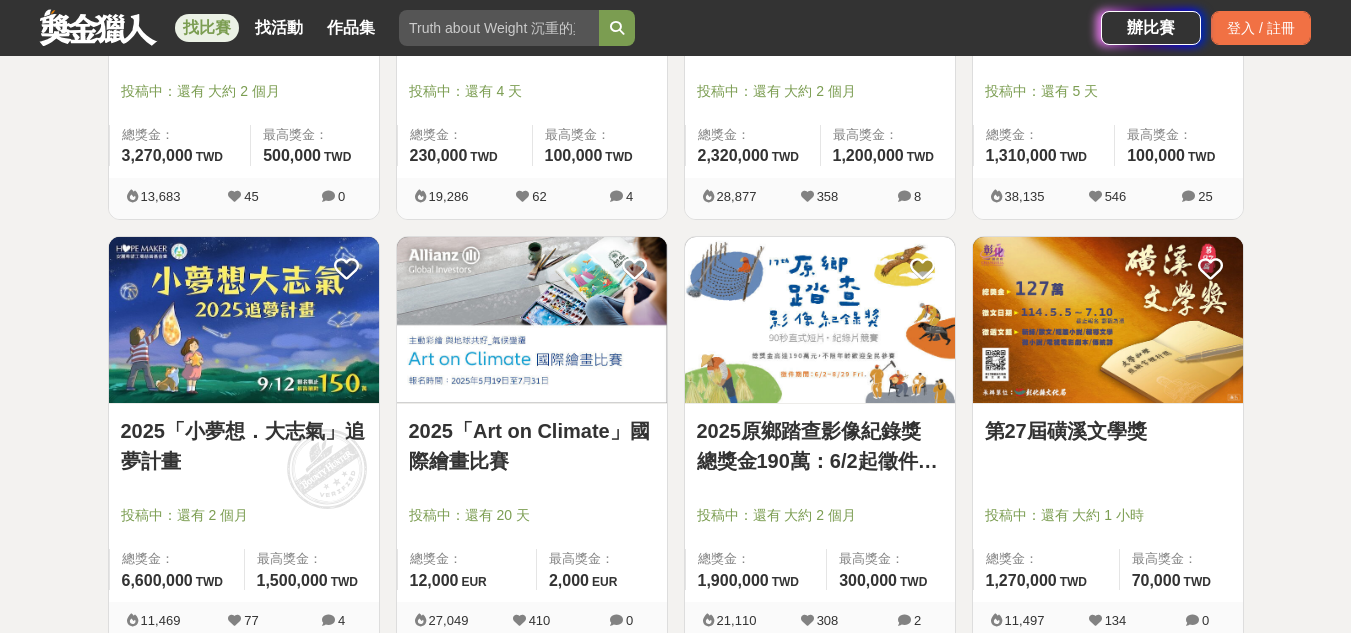 click at bounding box center (244, 320) 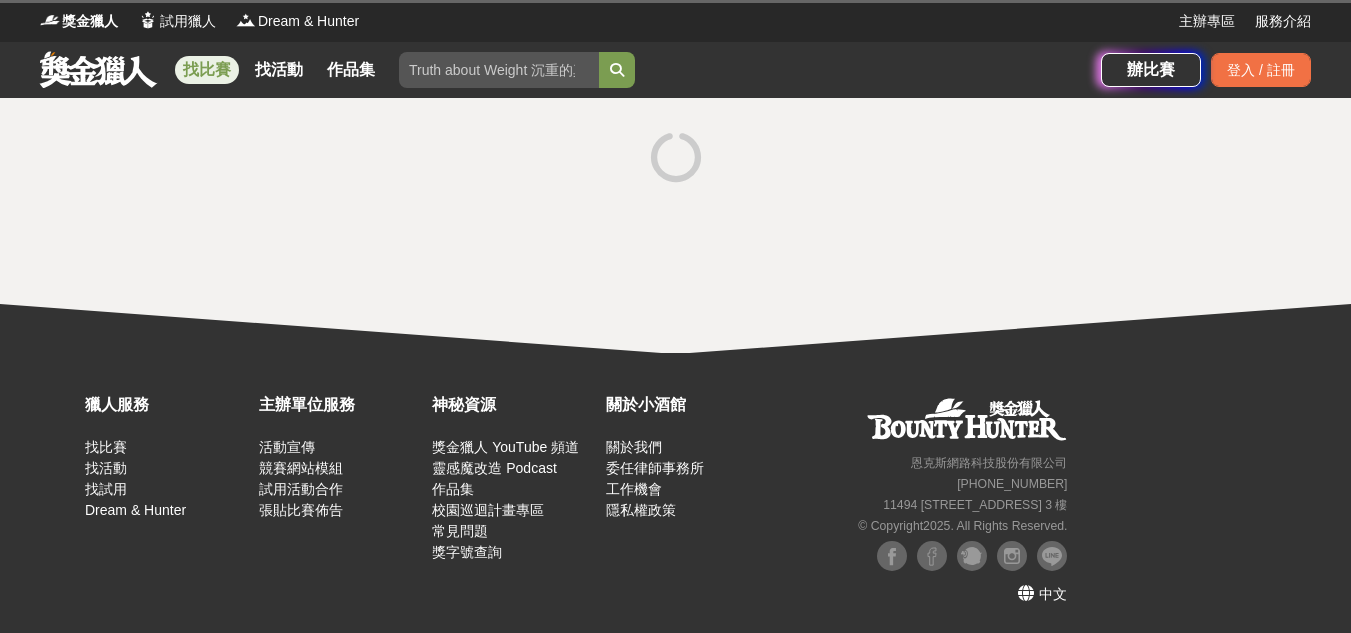 scroll, scrollTop: 0, scrollLeft: 0, axis: both 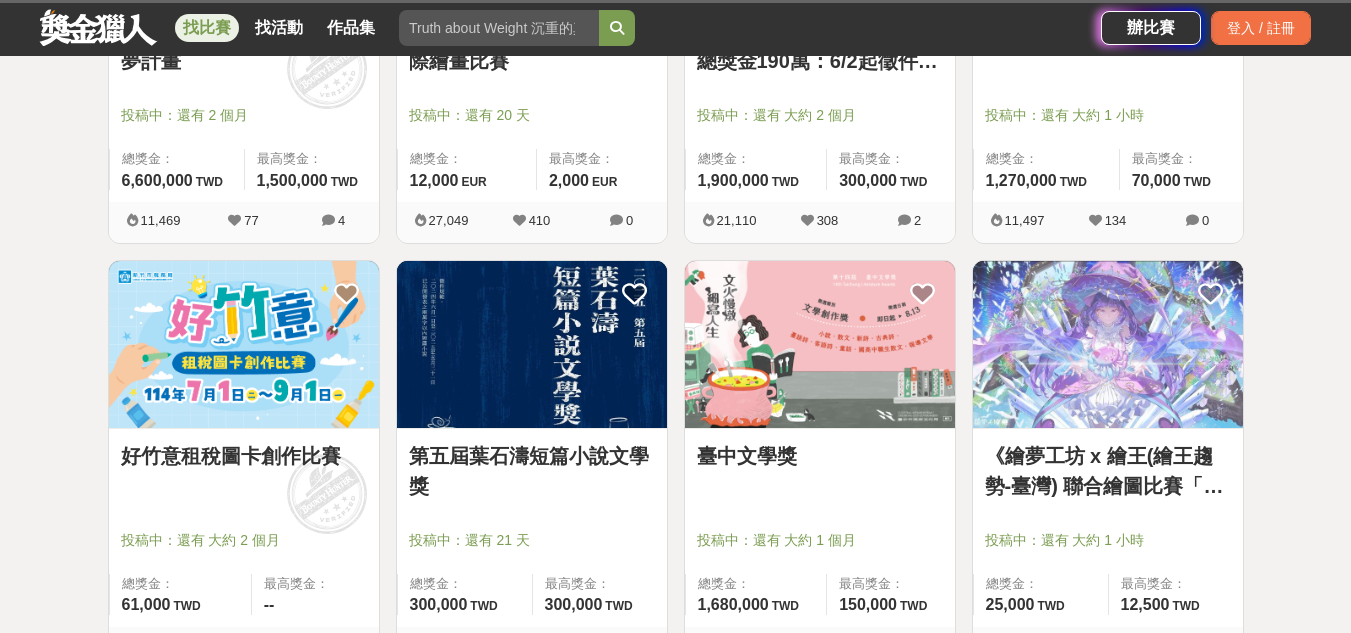 click at bounding box center [1108, 344] 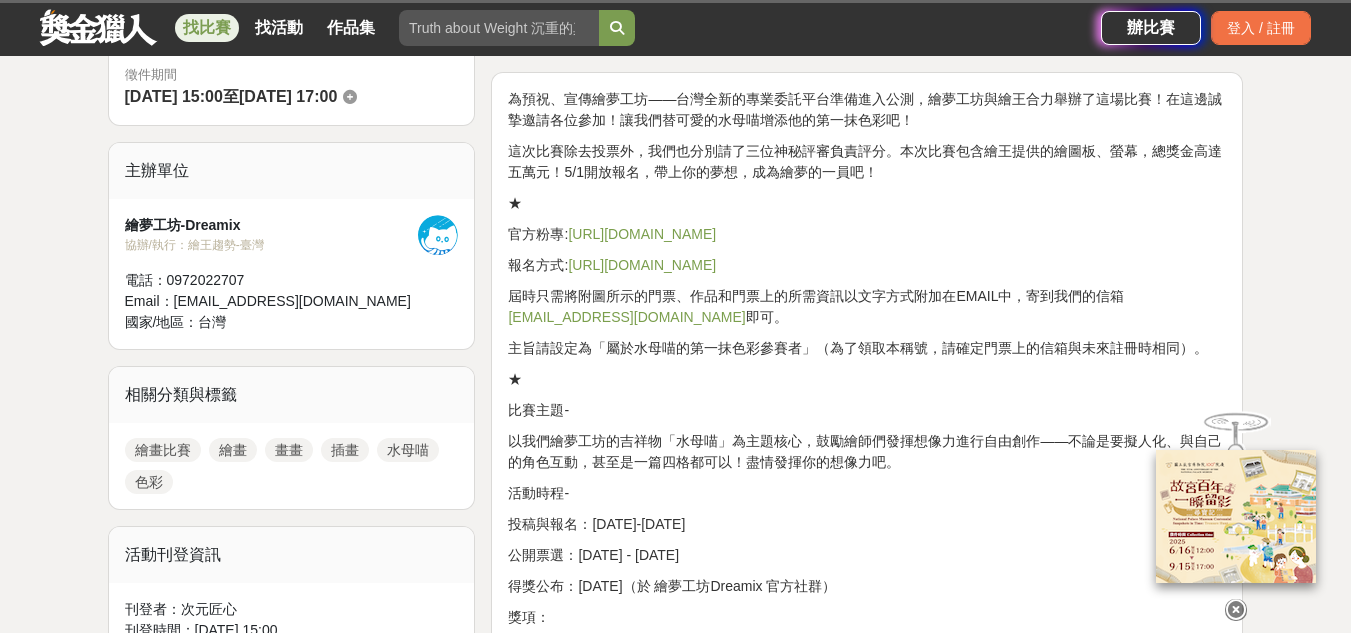 scroll, scrollTop: 700, scrollLeft: 0, axis: vertical 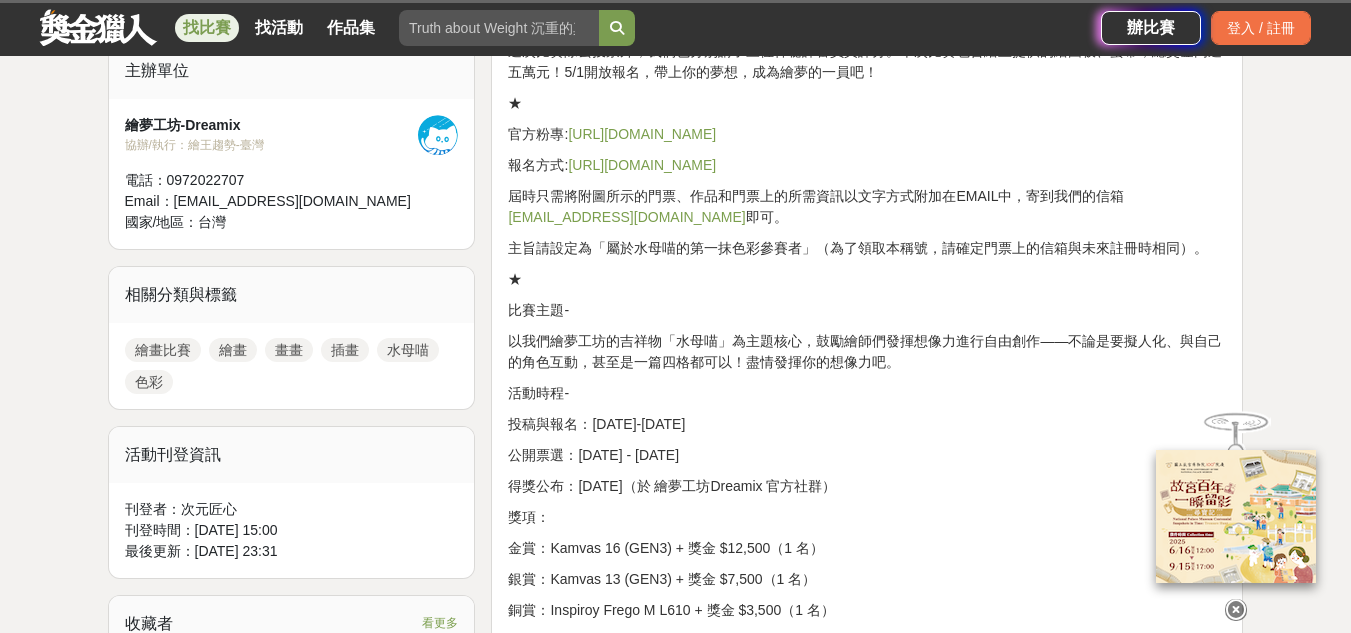 click on "https://www.facebook.com/profile.php?id=61574542384923" at bounding box center [642, 134] 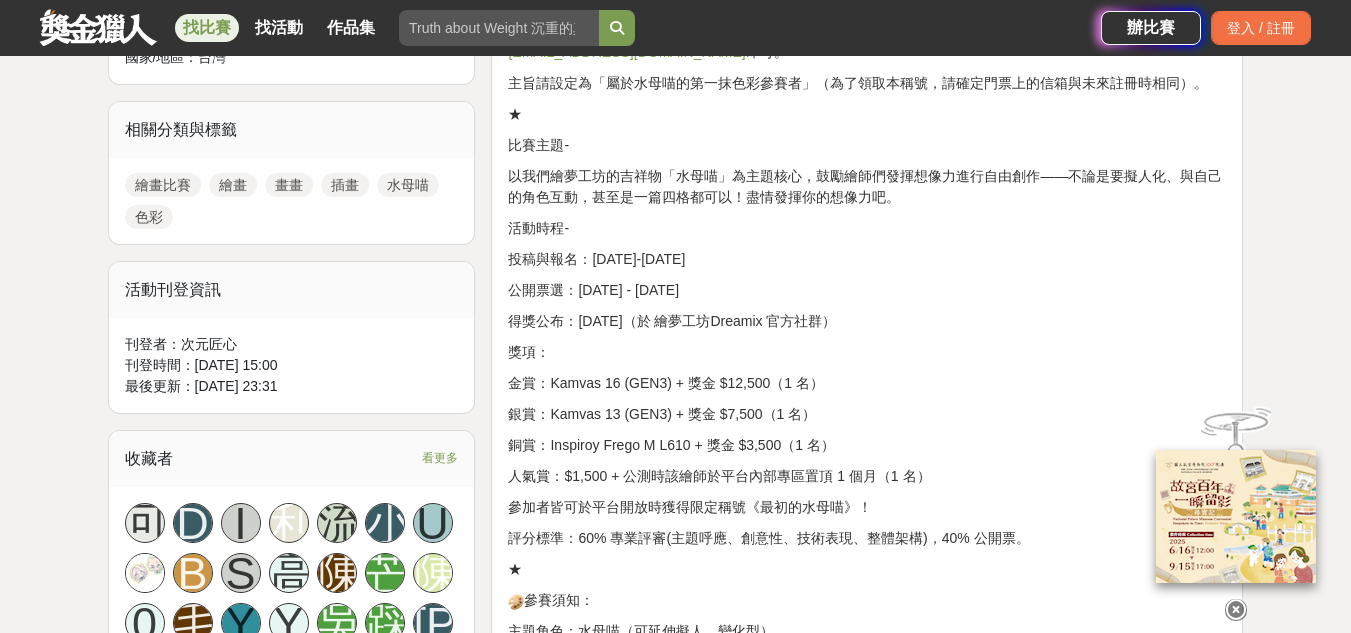 scroll, scrollTop: 900, scrollLeft: 0, axis: vertical 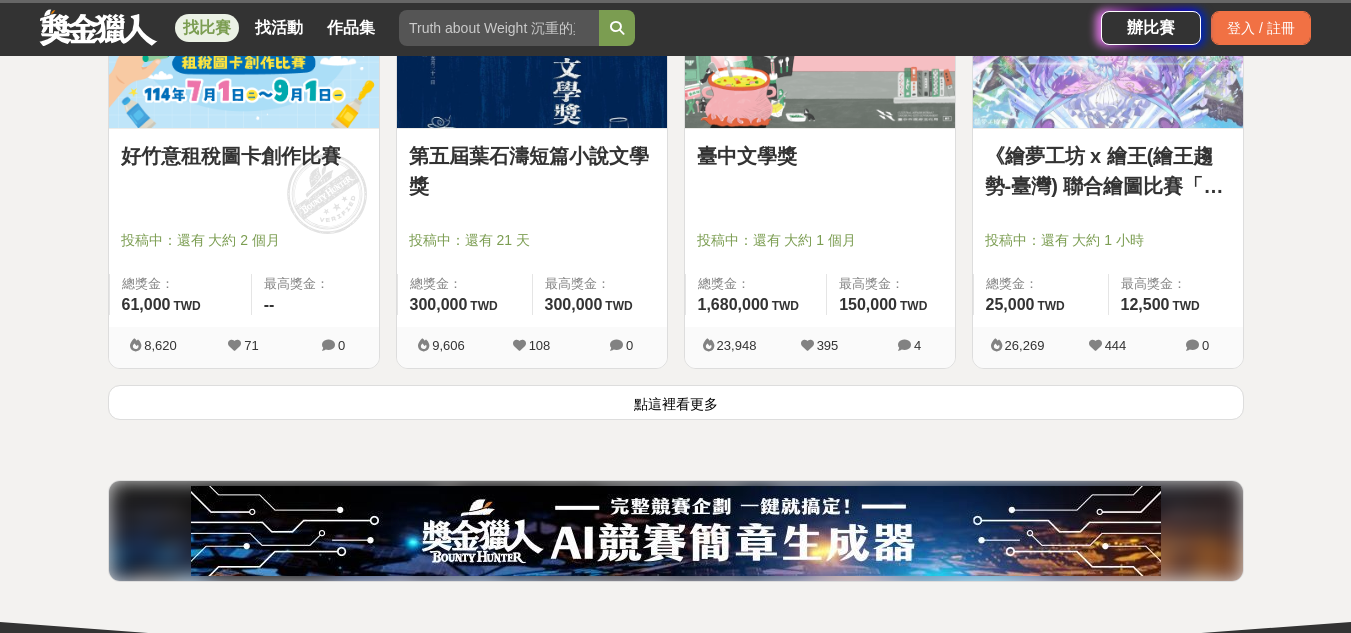 click on "點這裡看更多" at bounding box center [676, 402] 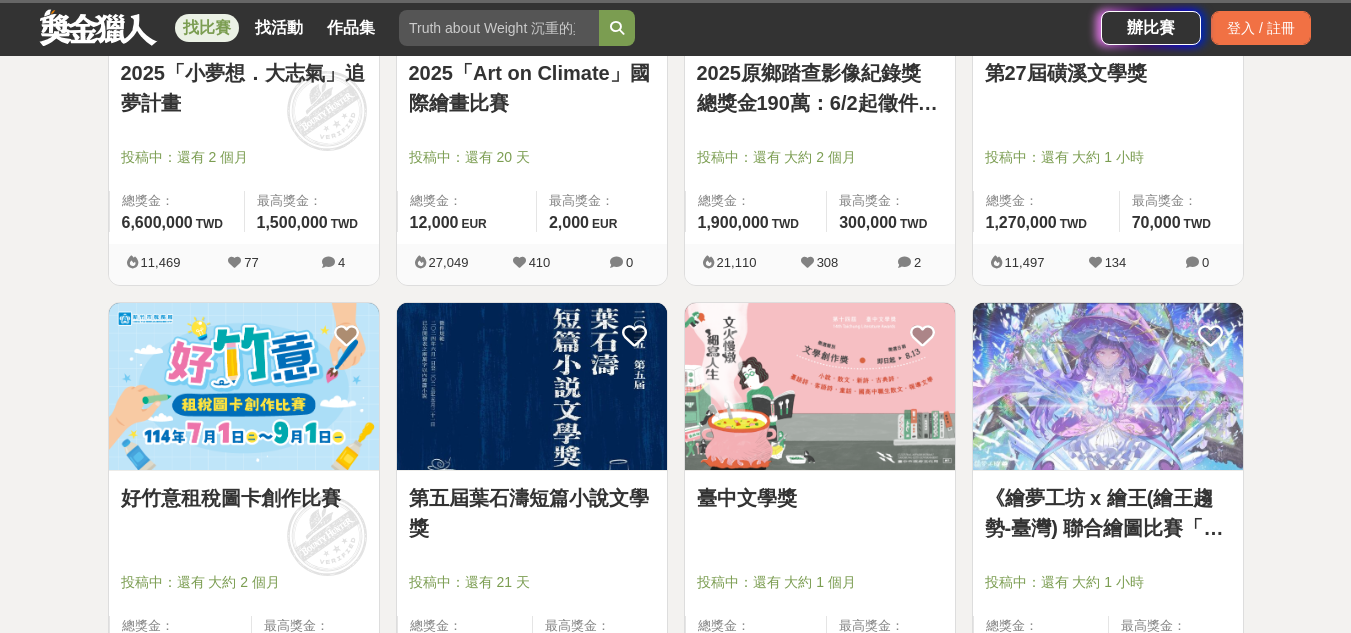 scroll, scrollTop: 2158, scrollLeft: 0, axis: vertical 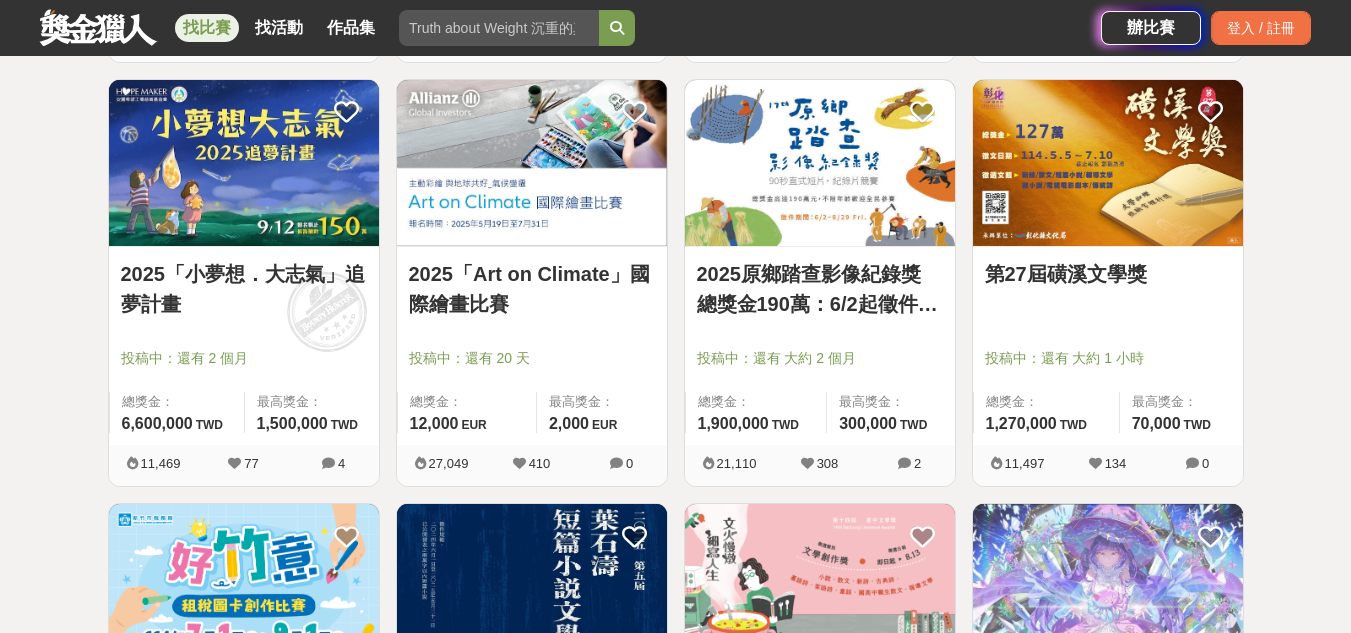 drag, startPoint x: 789, startPoint y: 409, endPoint x: 795, endPoint y: 384, distance: 25.70992 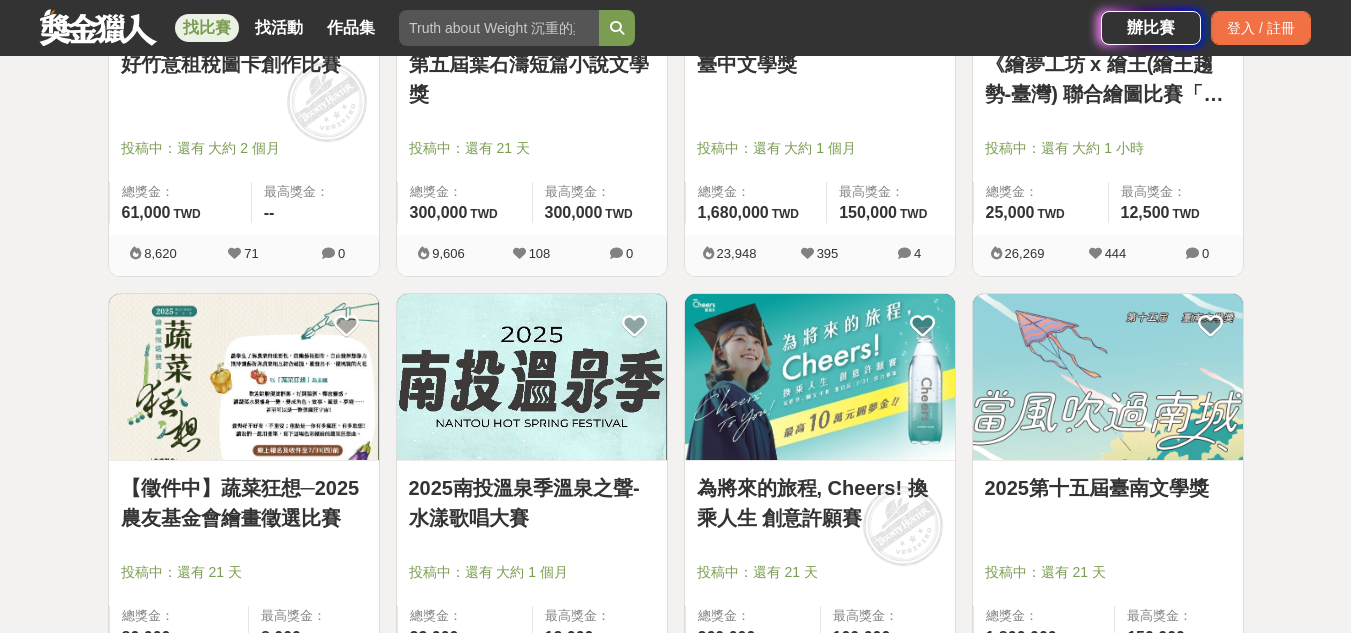 scroll, scrollTop: 3058, scrollLeft: 0, axis: vertical 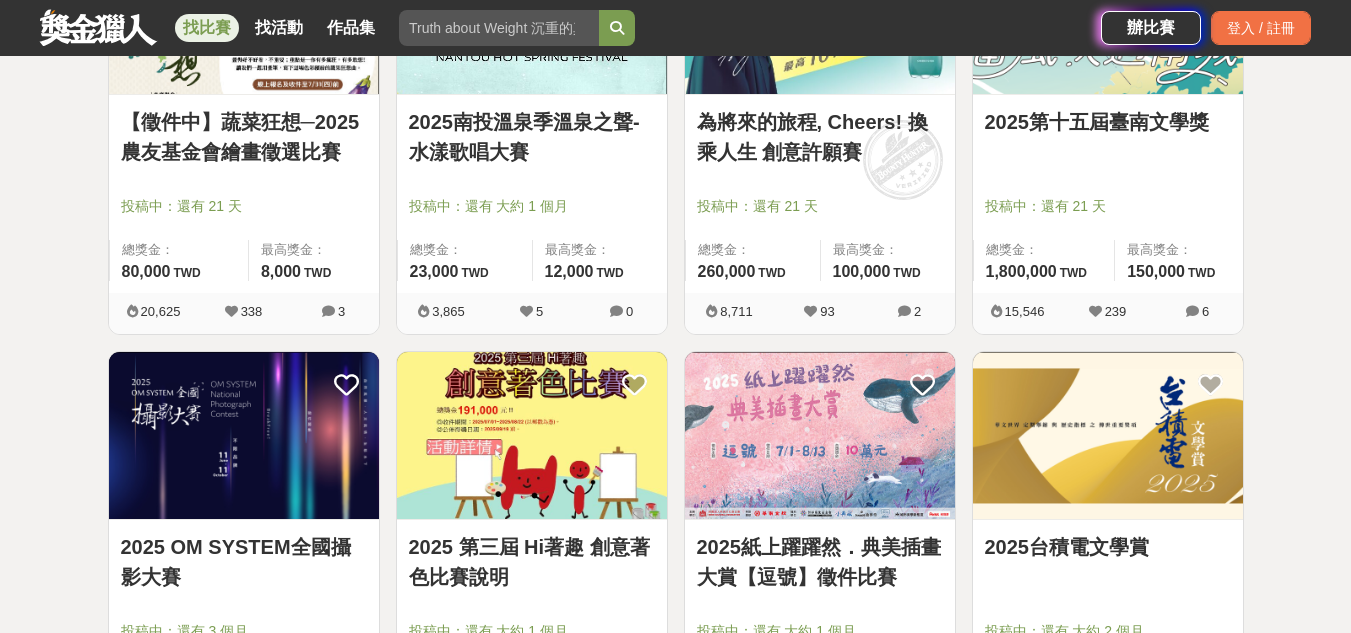 click at bounding box center (532, 435) 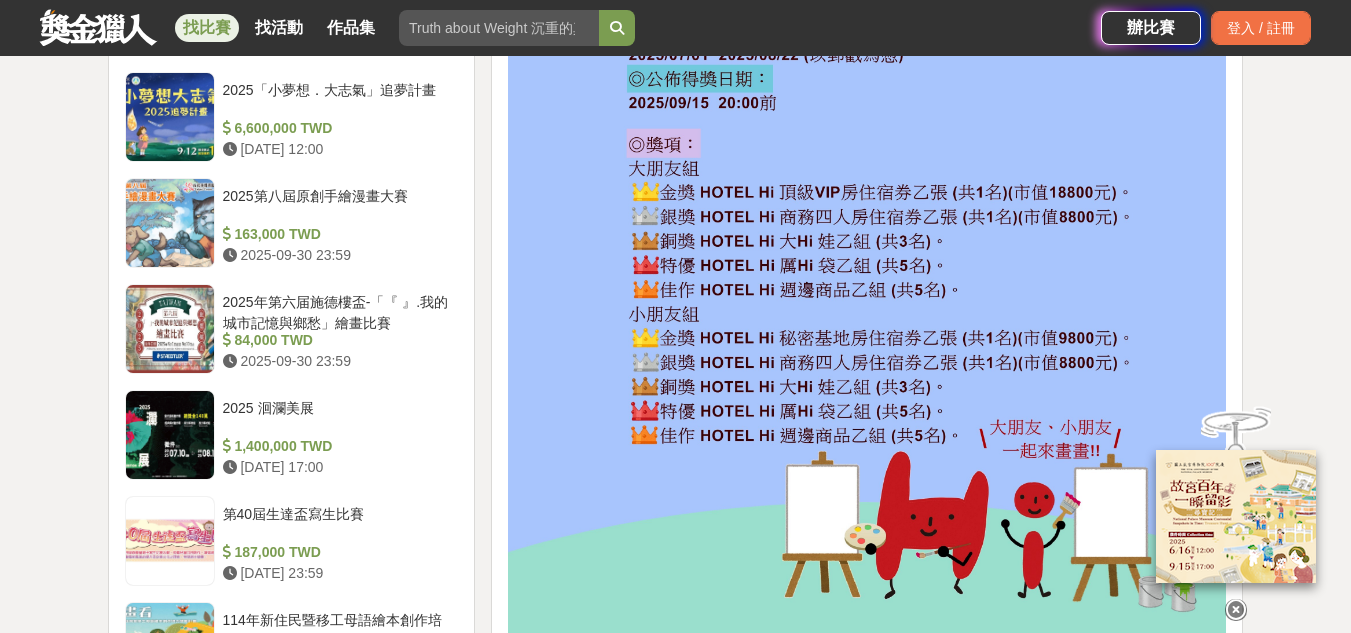 scroll, scrollTop: 2300, scrollLeft: 0, axis: vertical 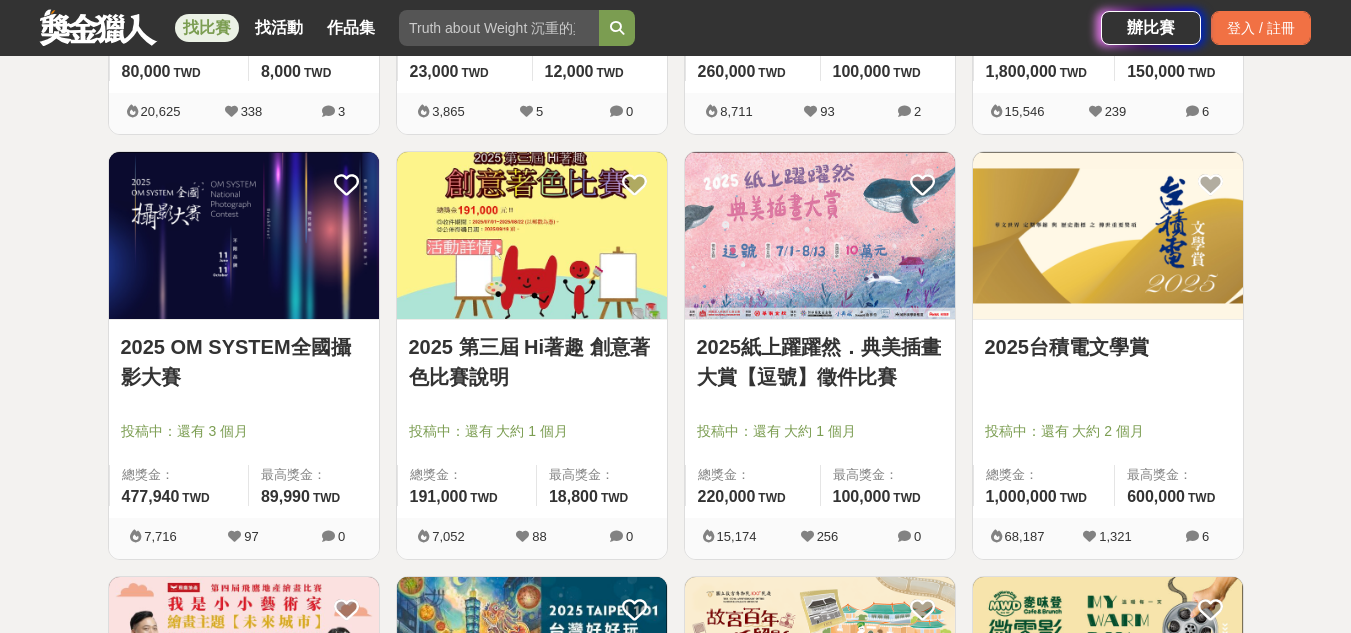 click on "2025台積電文學賞" at bounding box center (1108, 347) 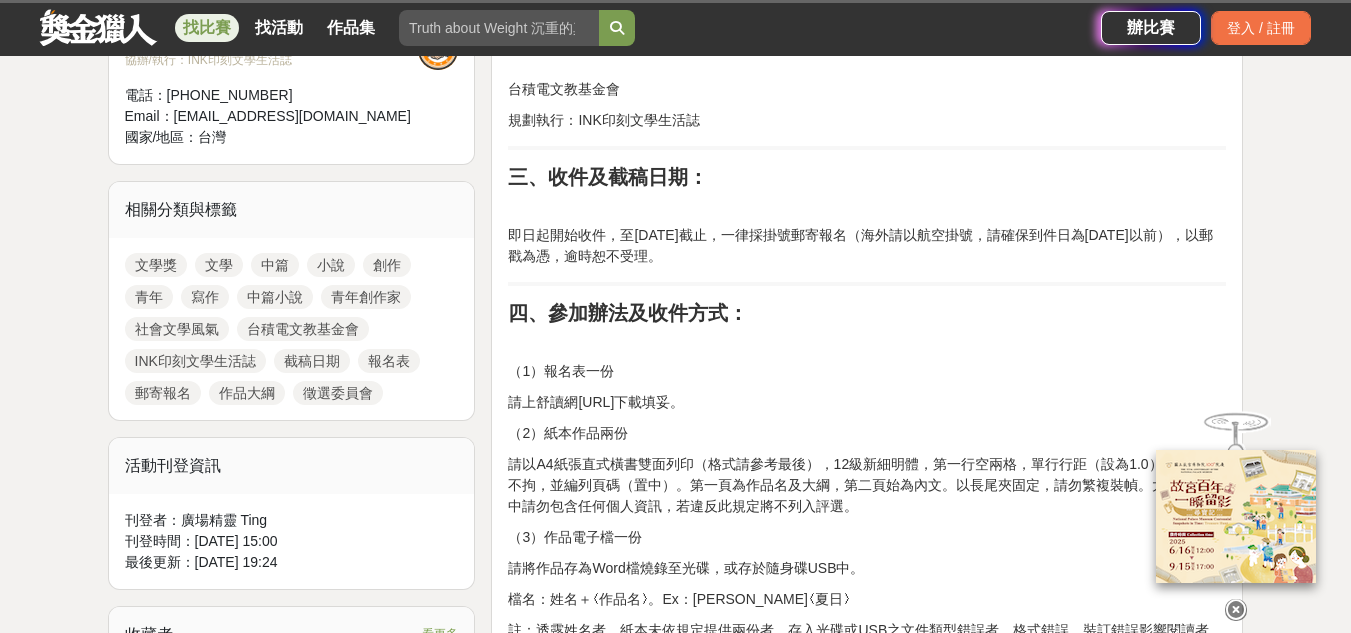 scroll, scrollTop: 900, scrollLeft: 0, axis: vertical 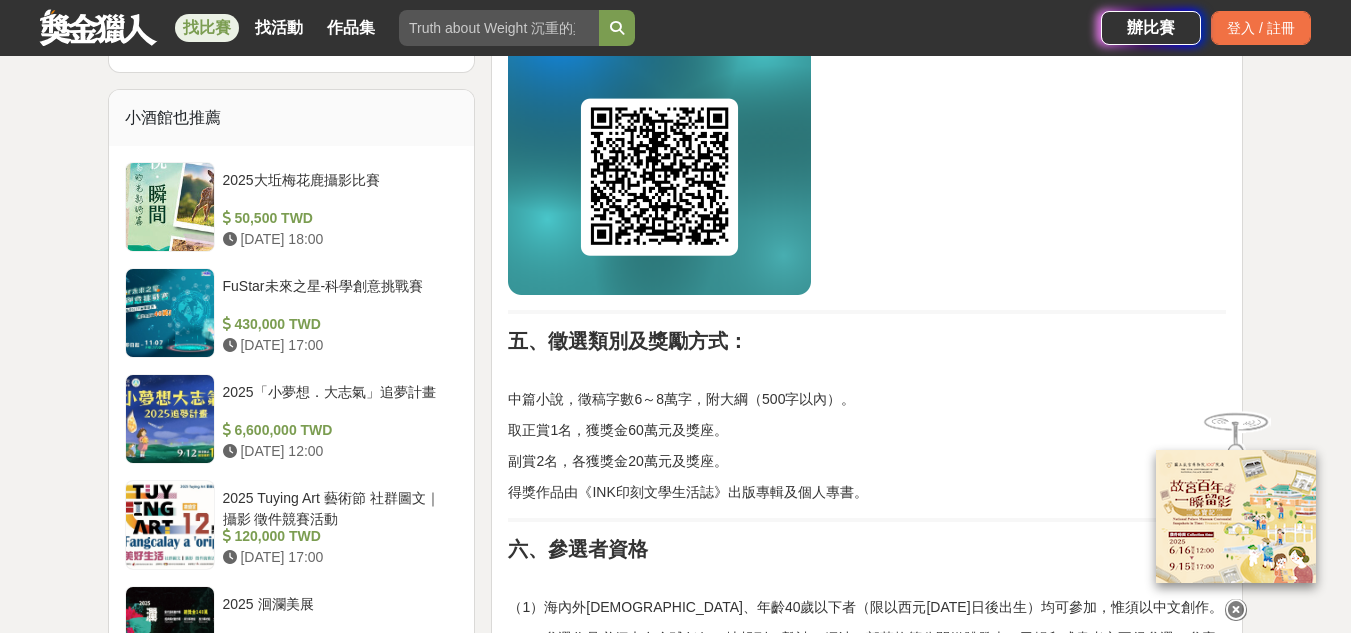 drag, startPoint x: 1140, startPoint y: 319, endPoint x: 567, endPoint y: 308, distance: 573.1056 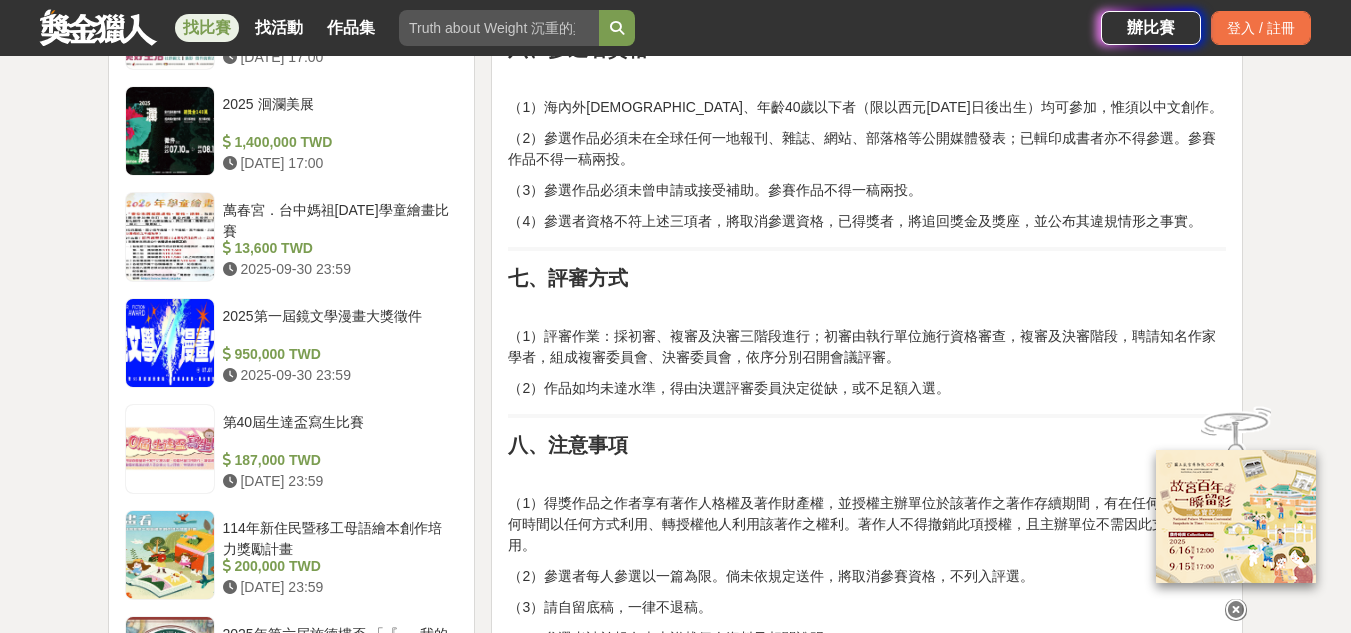 scroll, scrollTop: 2300, scrollLeft: 0, axis: vertical 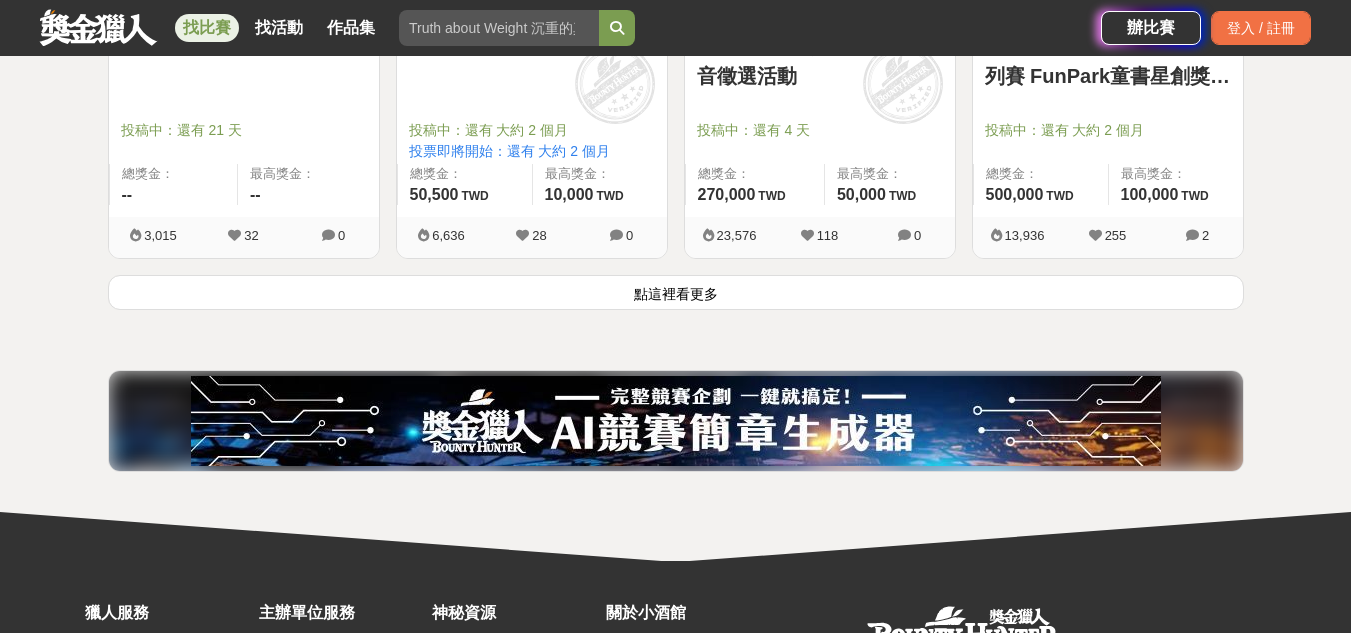 click on "點這裡看更多" at bounding box center [676, 292] 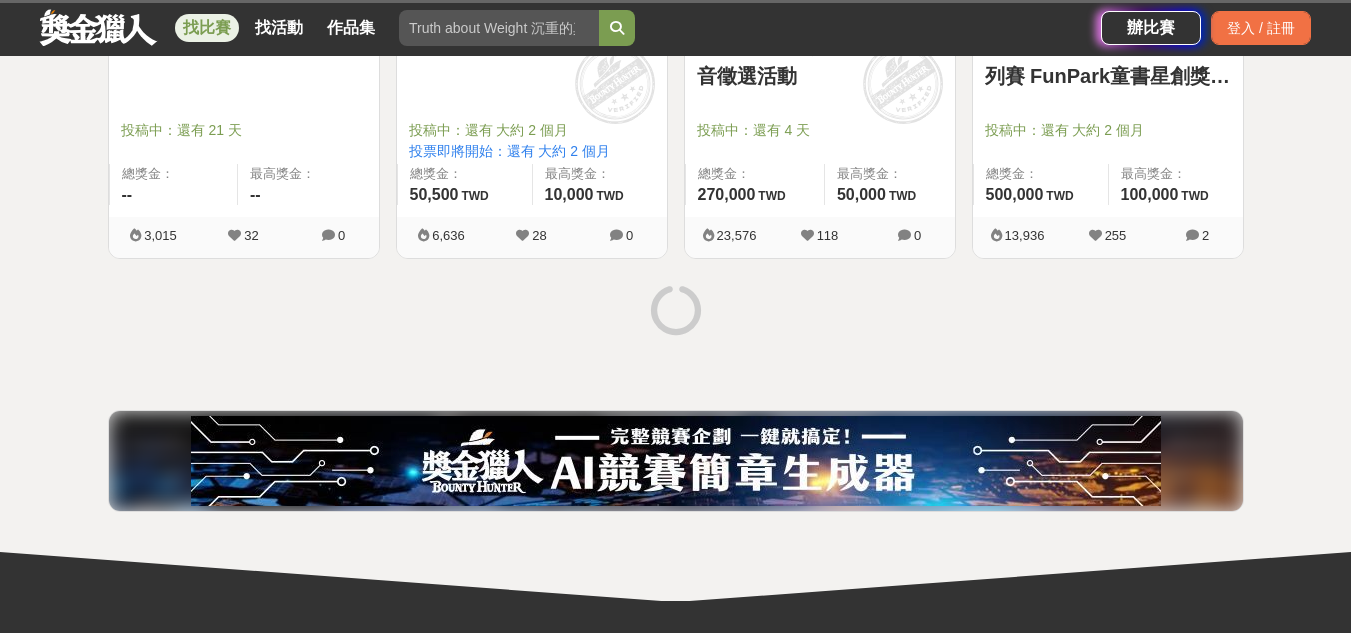 scroll, scrollTop: 5358, scrollLeft: 0, axis: vertical 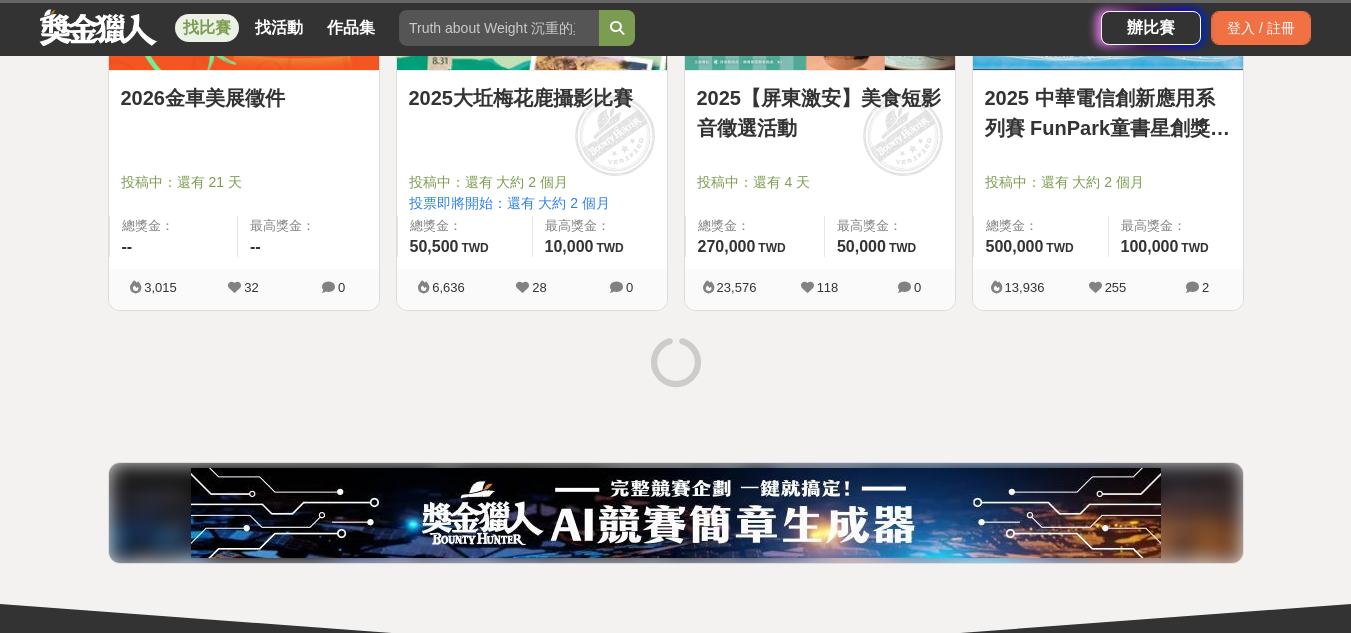 drag, startPoint x: 624, startPoint y: 287, endPoint x: 1306, endPoint y: 293, distance: 682.02637 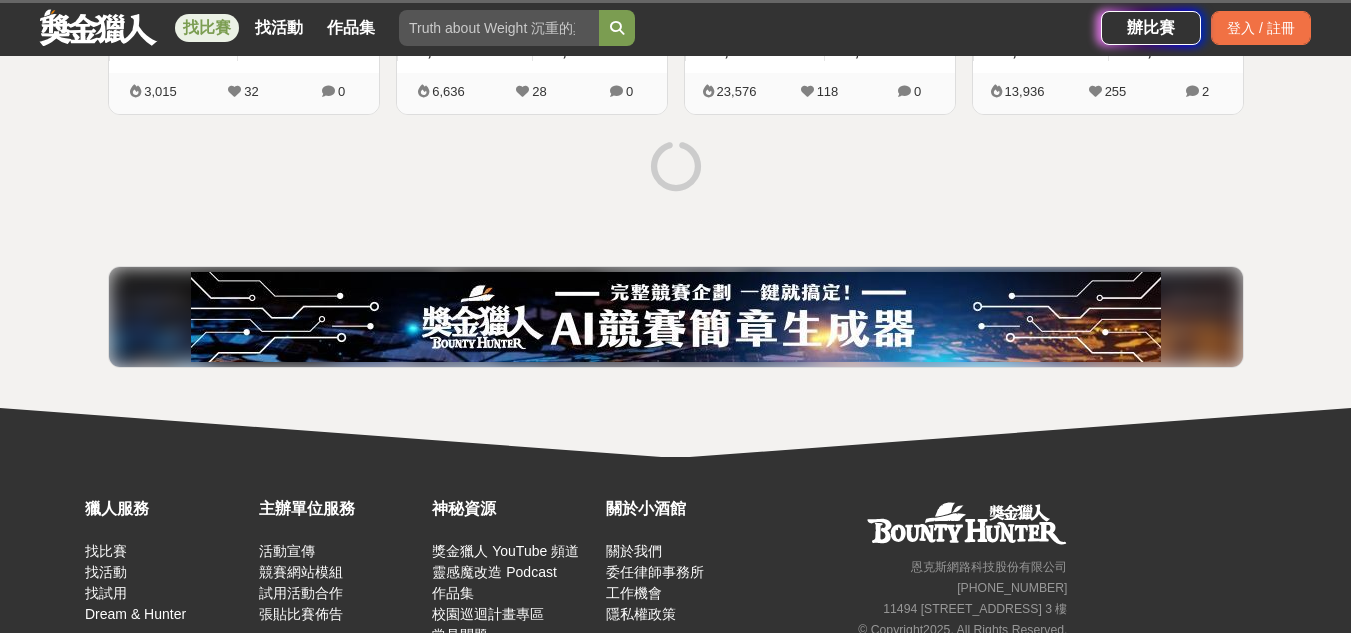 scroll, scrollTop: 5406, scrollLeft: 0, axis: vertical 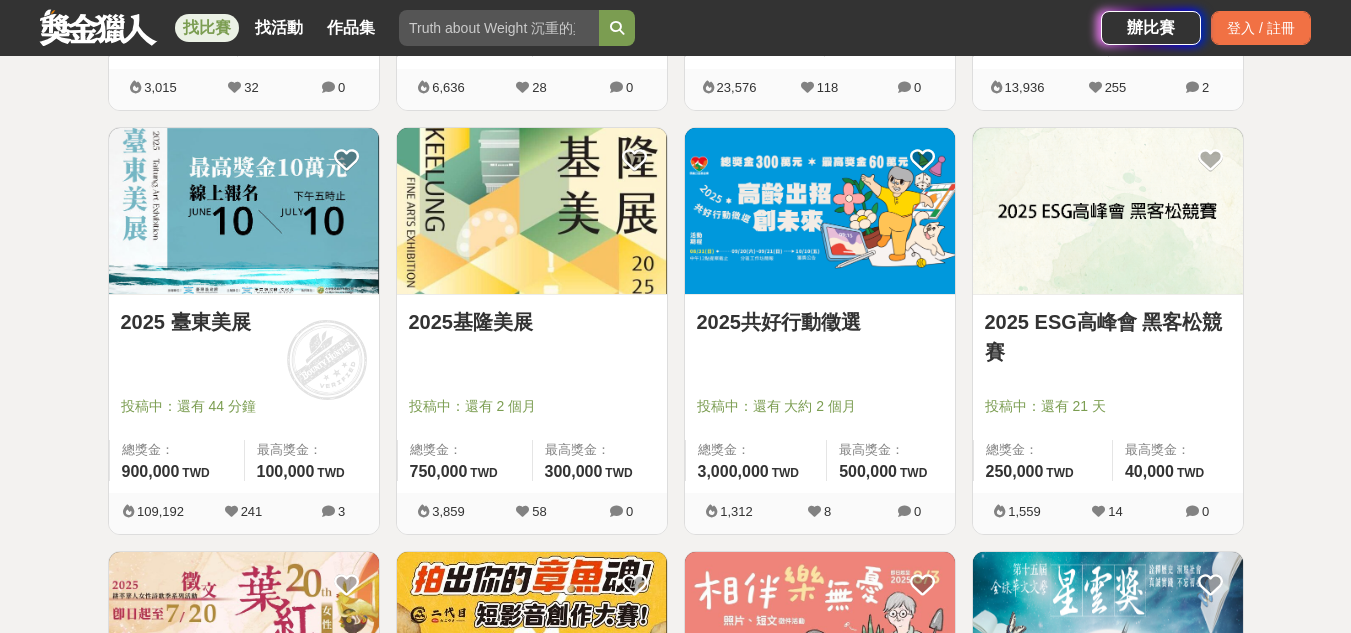 click at bounding box center [532, 211] 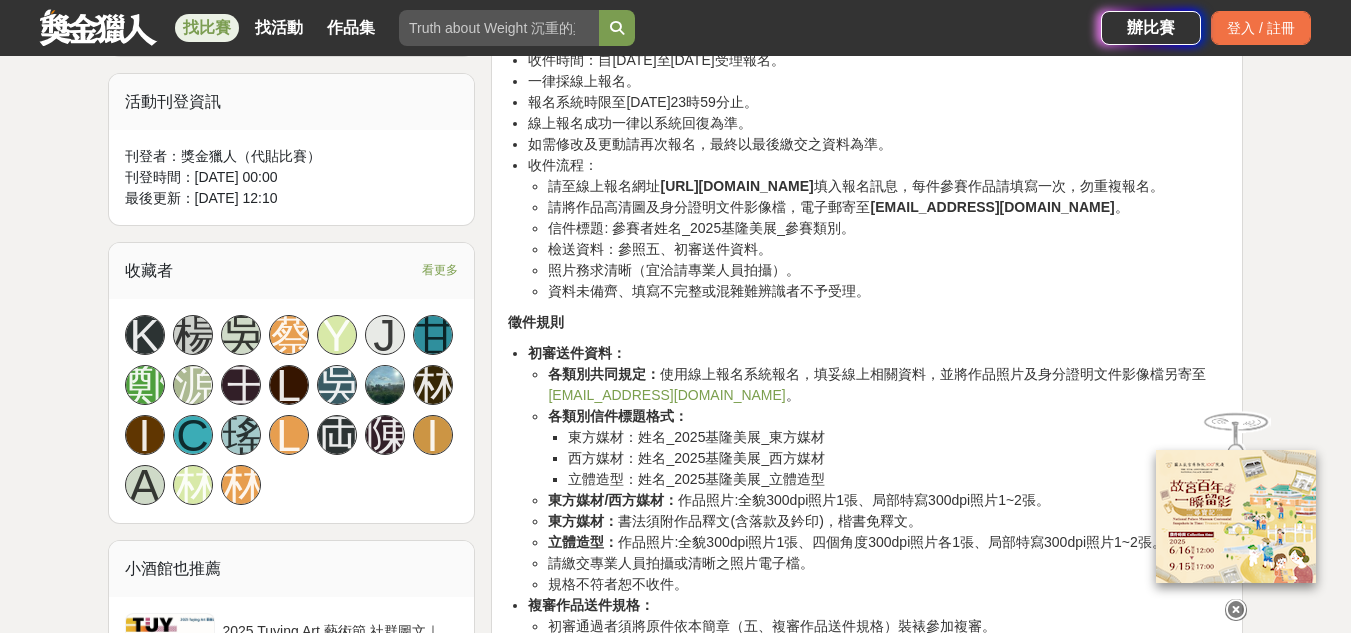 scroll, scrollTop: 1500, scrollLeft: 0, axis: vertical 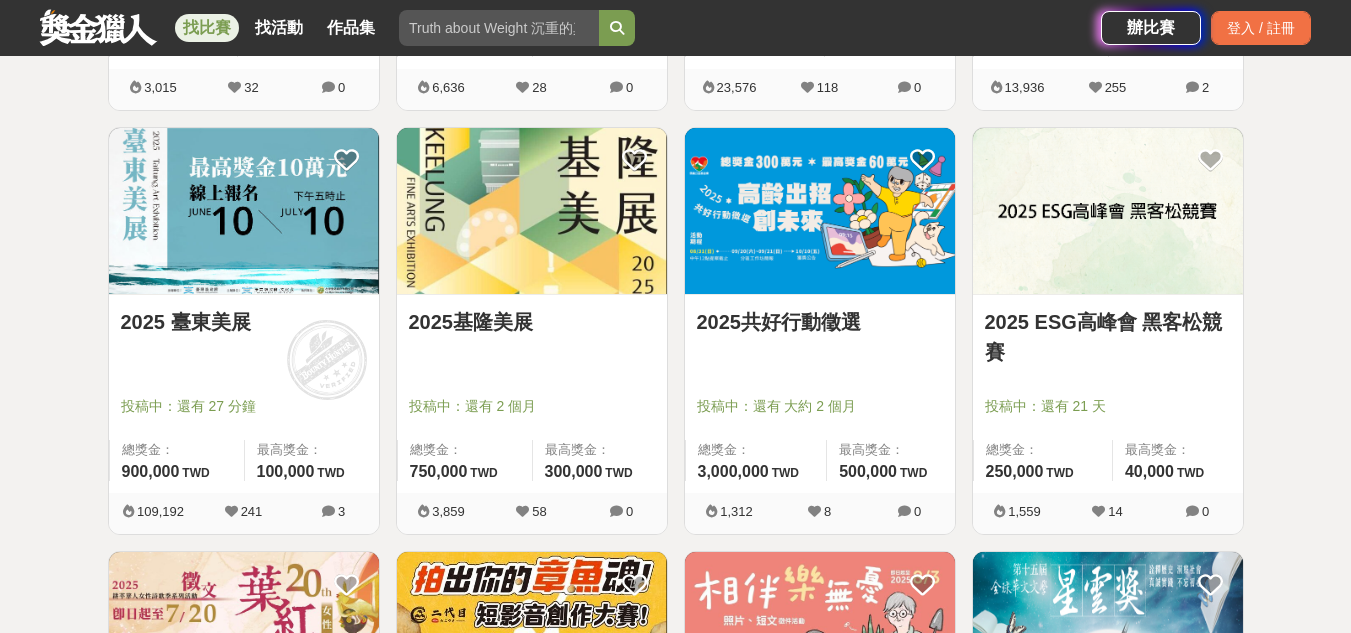 click at bounding box center [820, 211] 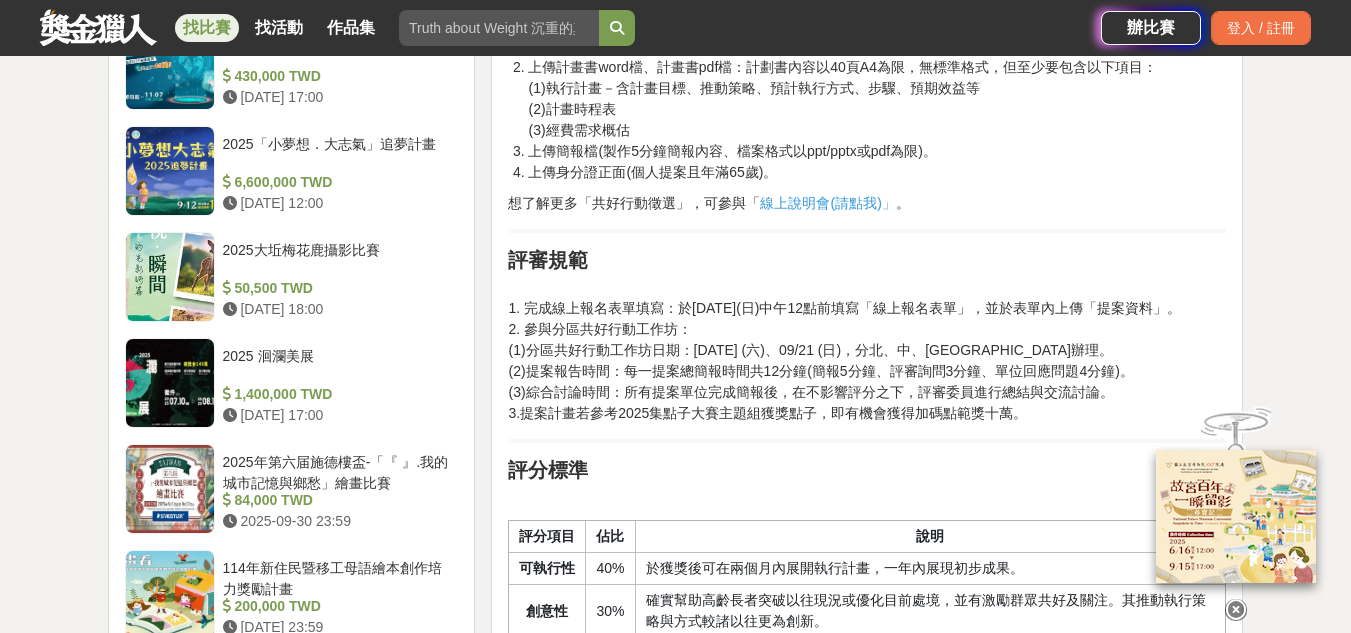 scroll, scrollTop: 1800, scrollLeft: 0, axis: vertical 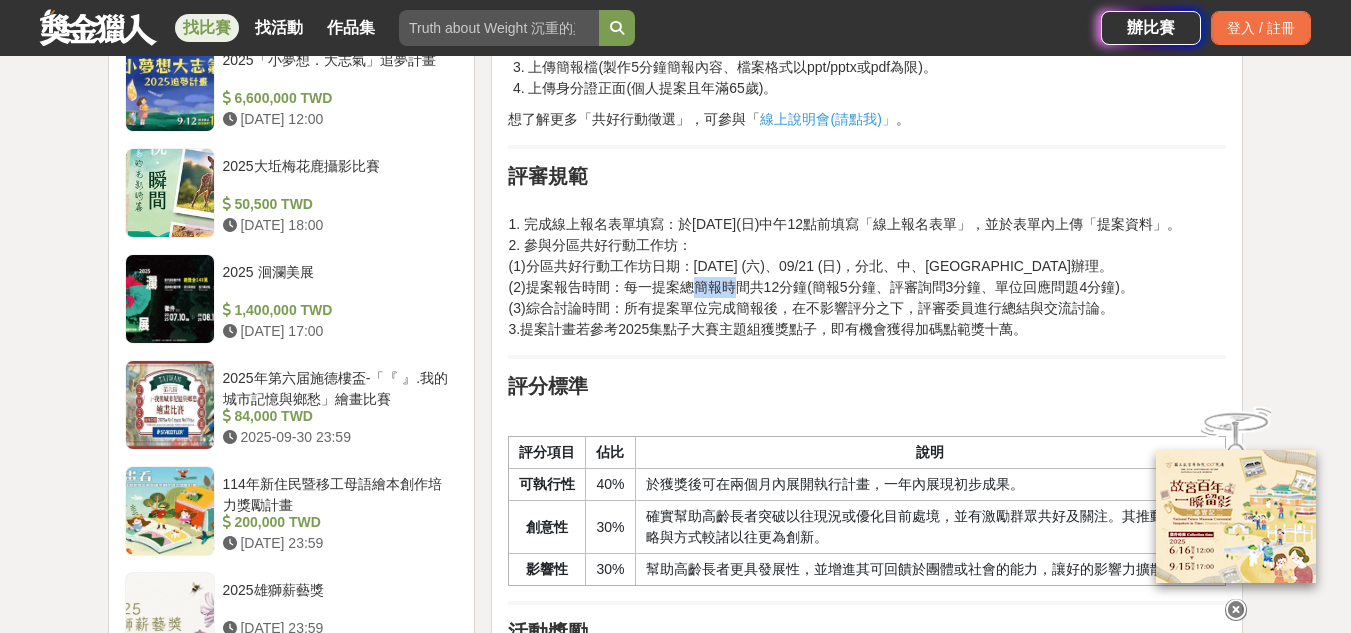 drag, startPoint x: 655, startPoint y: 281, endPoint x: 702, endPoint y: 280, distance: 47.010635 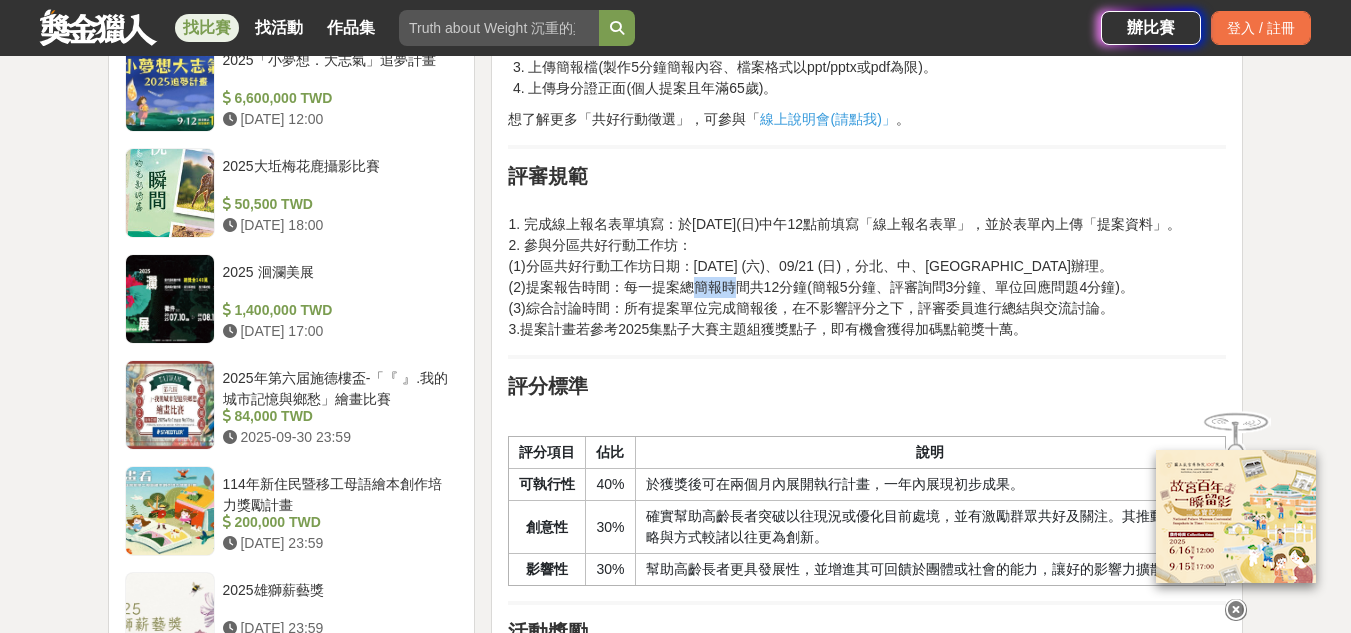 click on "1. 完成線上報名表單填寫：於2025/08/31(日)中午12點前填寫「線上報名表單」，並於表單內上傳「提案資料」。 2. 參與分區共好行動工作坊：    (1)分區共好行動工作坊日期：2025/09/20 (六)、09/21 (日)，分北、中、南三區辦理。    (2)提案報告時間：每一提案總簡報時間共12分鐘(簡報5分鐘、評審詢問3分鐘、單位回應問題4分鐘)。    (3)綜合討論時間：所有提案單位完成簡報後，在不影響評分之下，評審委員進行總結與交流討論。 3.提案計畫若參考2025集點子大賽主題組獲獎點子，即有機會獲得加碼點範獎十萬。" at bounding box center (867, 266) 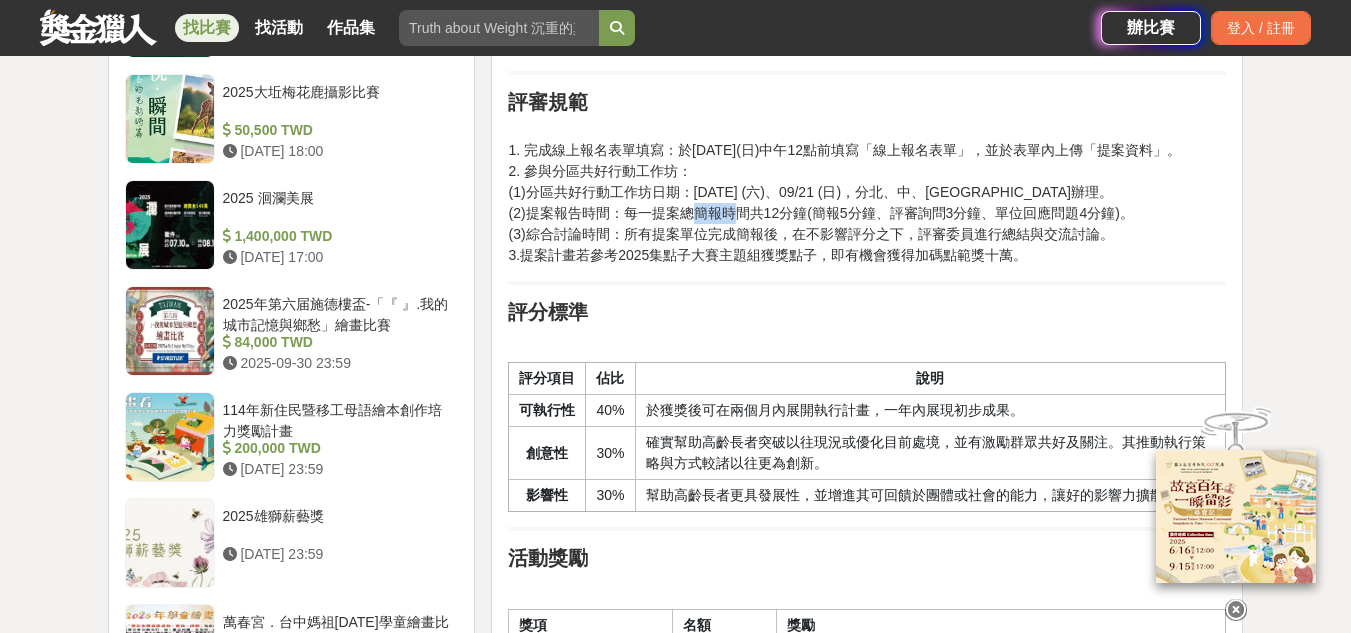 scroll, scrollTop: 2000, scrollLeft: 0, axis: vertical 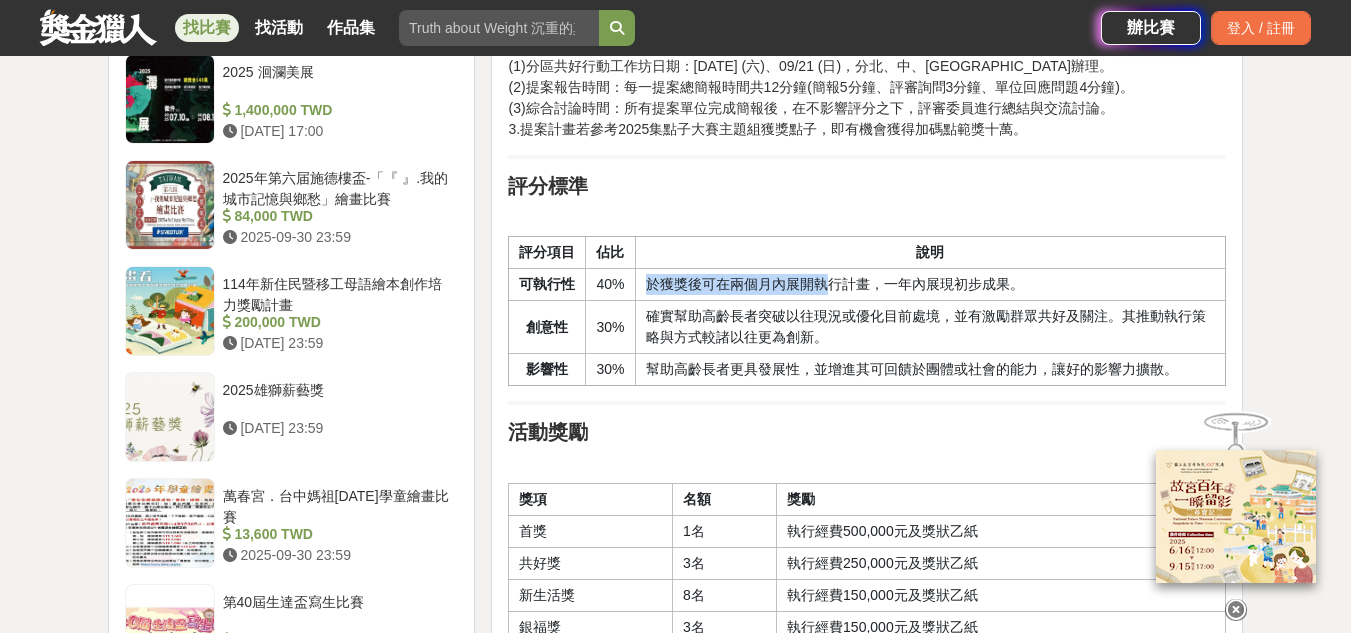 drag, startPoint x: 651, startPoint y: 300, endPoint x: 821, endPoint y: 304, distance: 170.04706 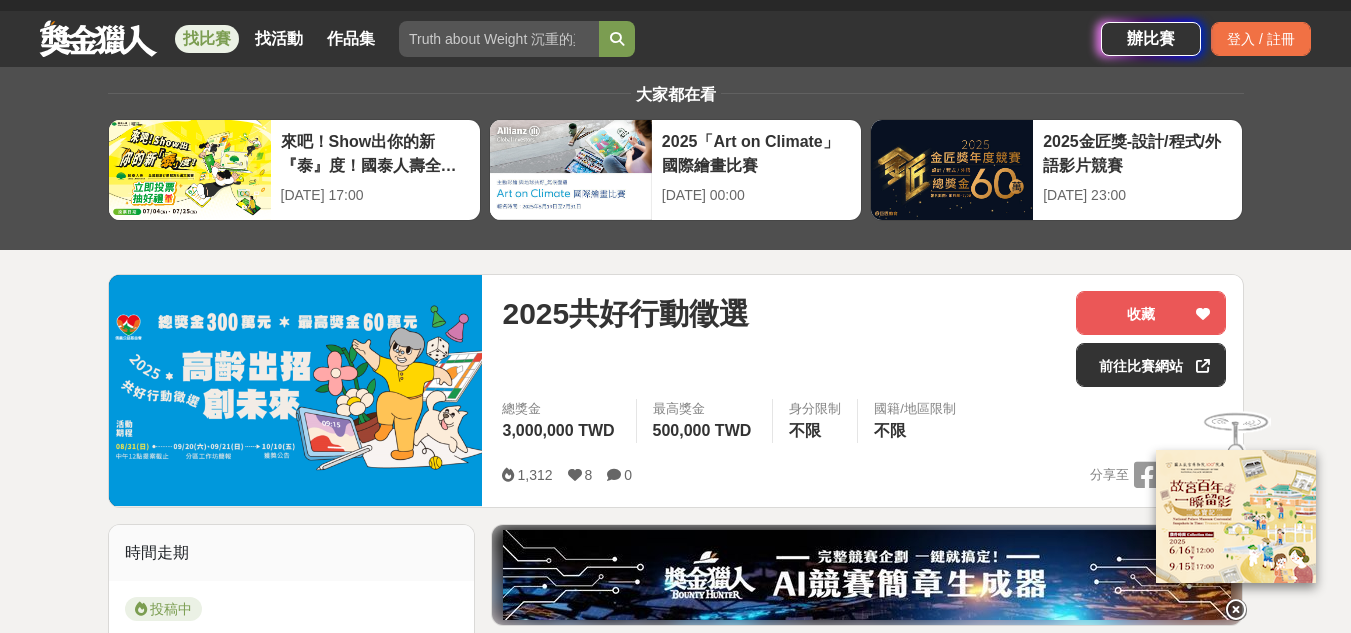 scroll, scrollTop: 0, scrollLeft: 0, axis: both 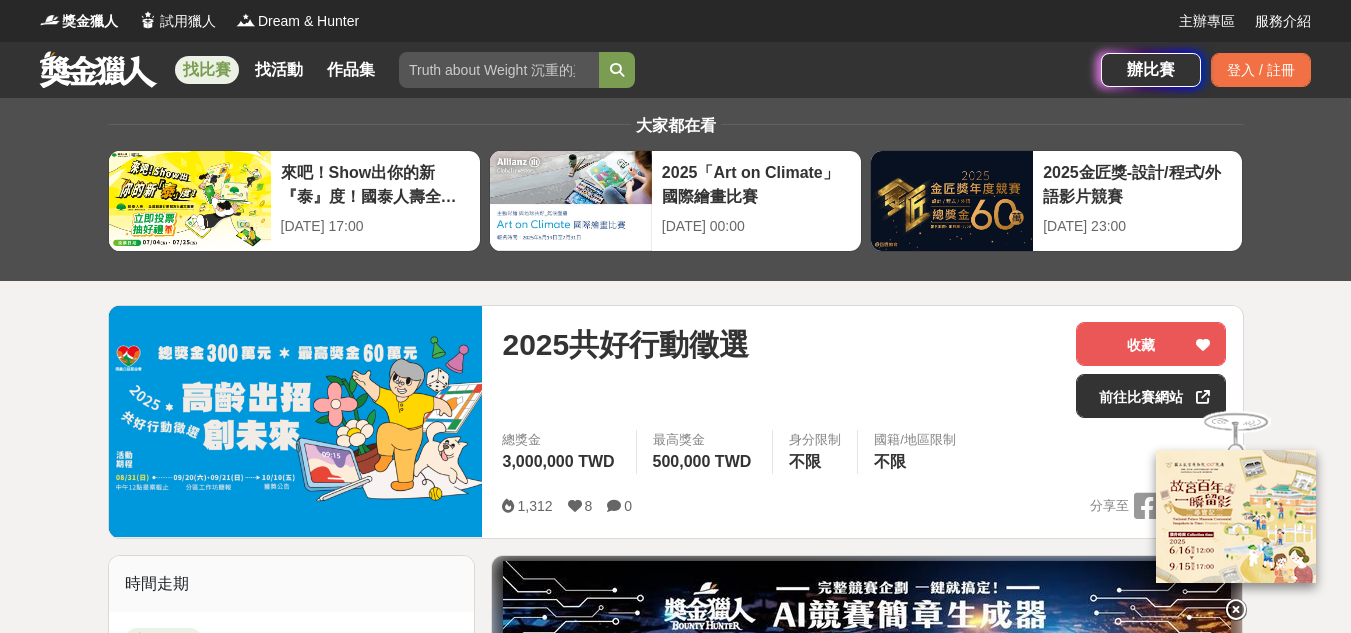 click at bounding box center [98, 69] 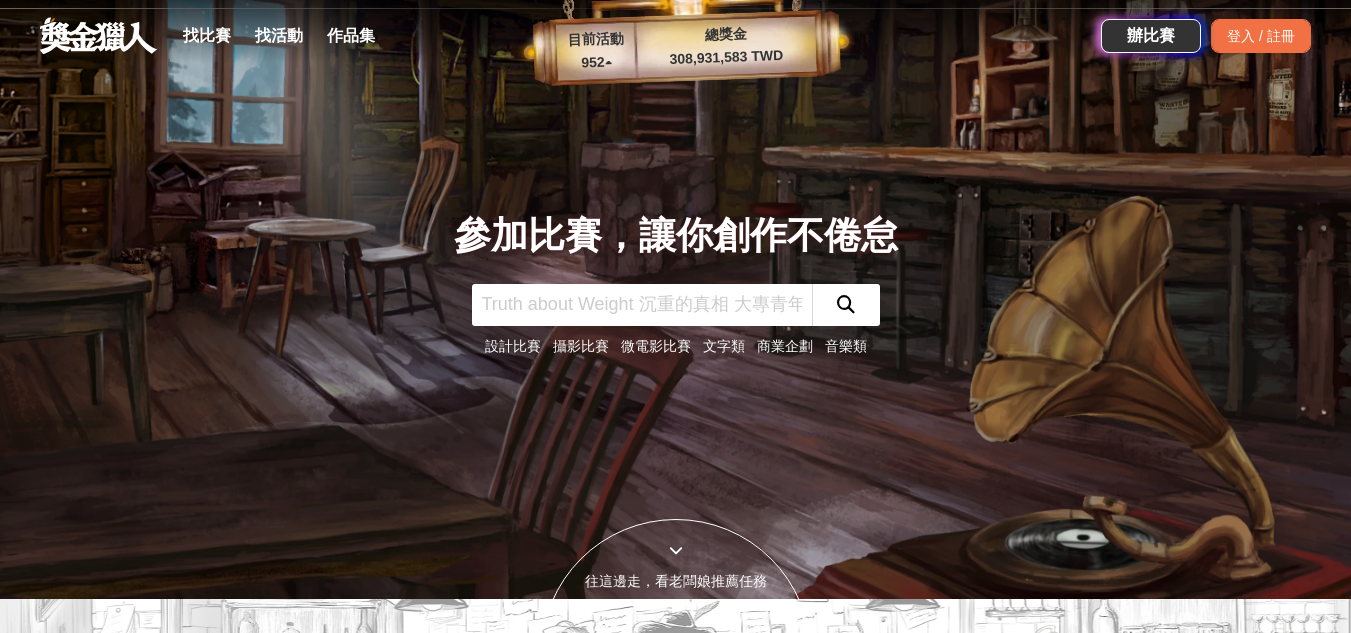 scroll, scrollTop: 0, scrollLeft: 0, axis: both 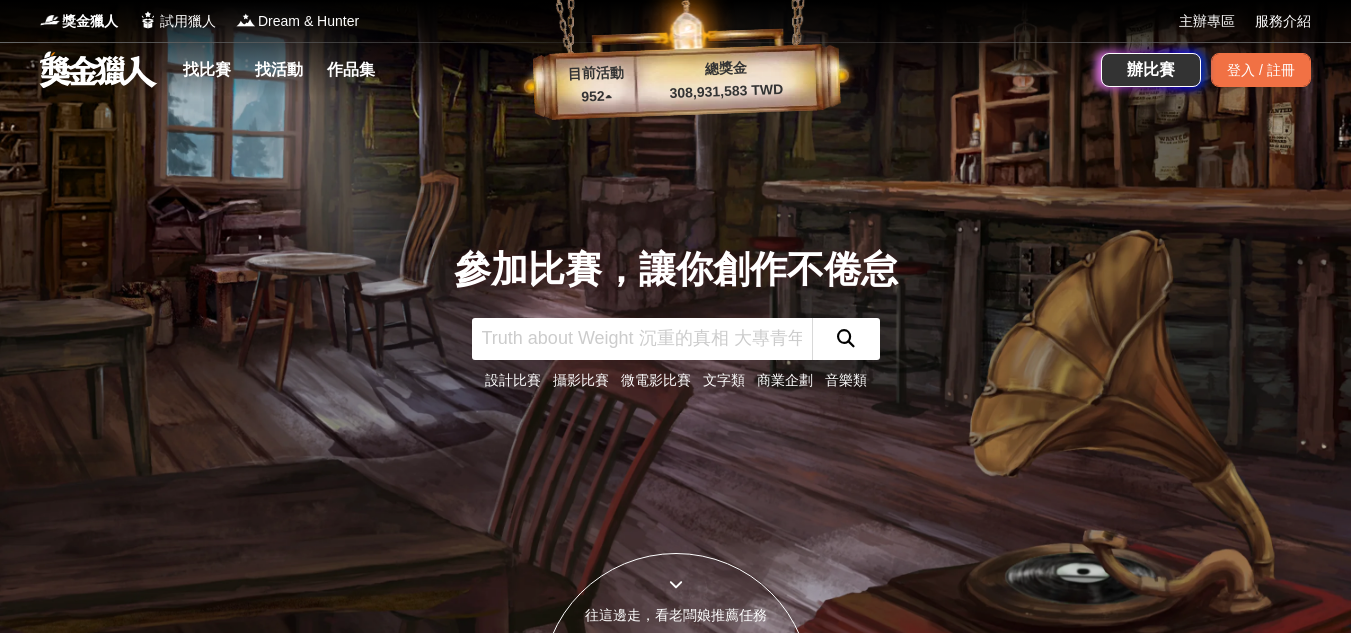 click on "文字類" at bounding box center [724, 380] 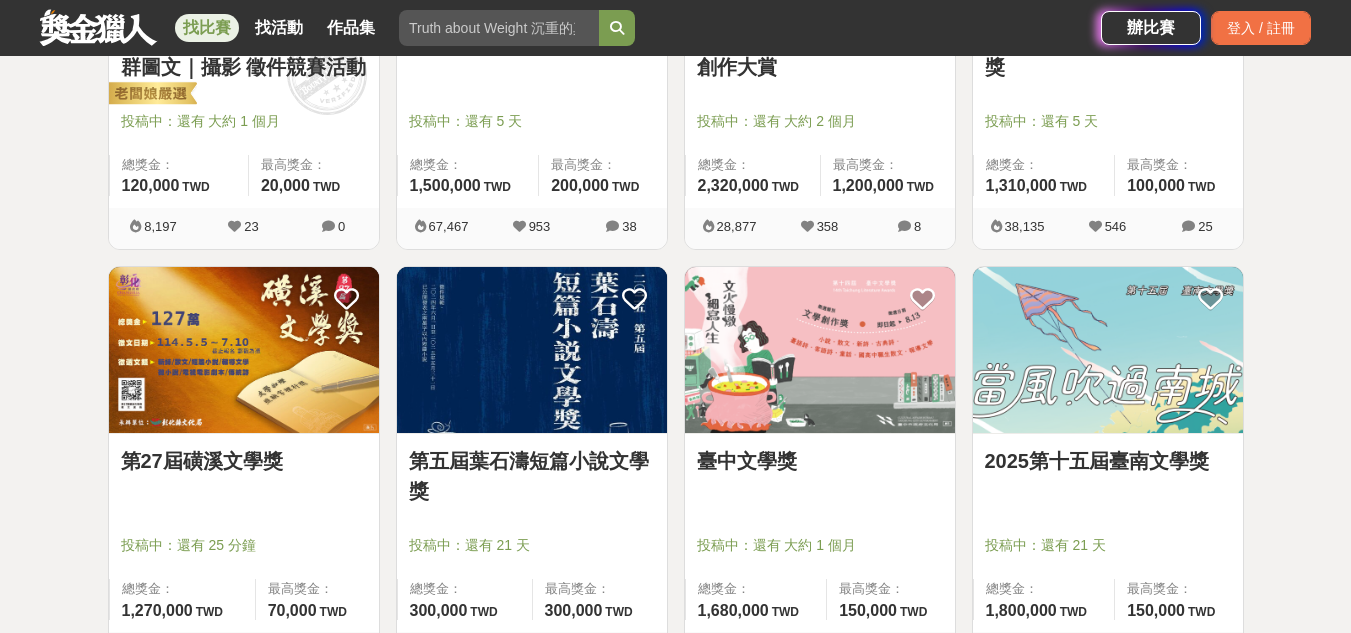 scroll, scrollTop: 600, scrollLeft: 0, axis: vertical 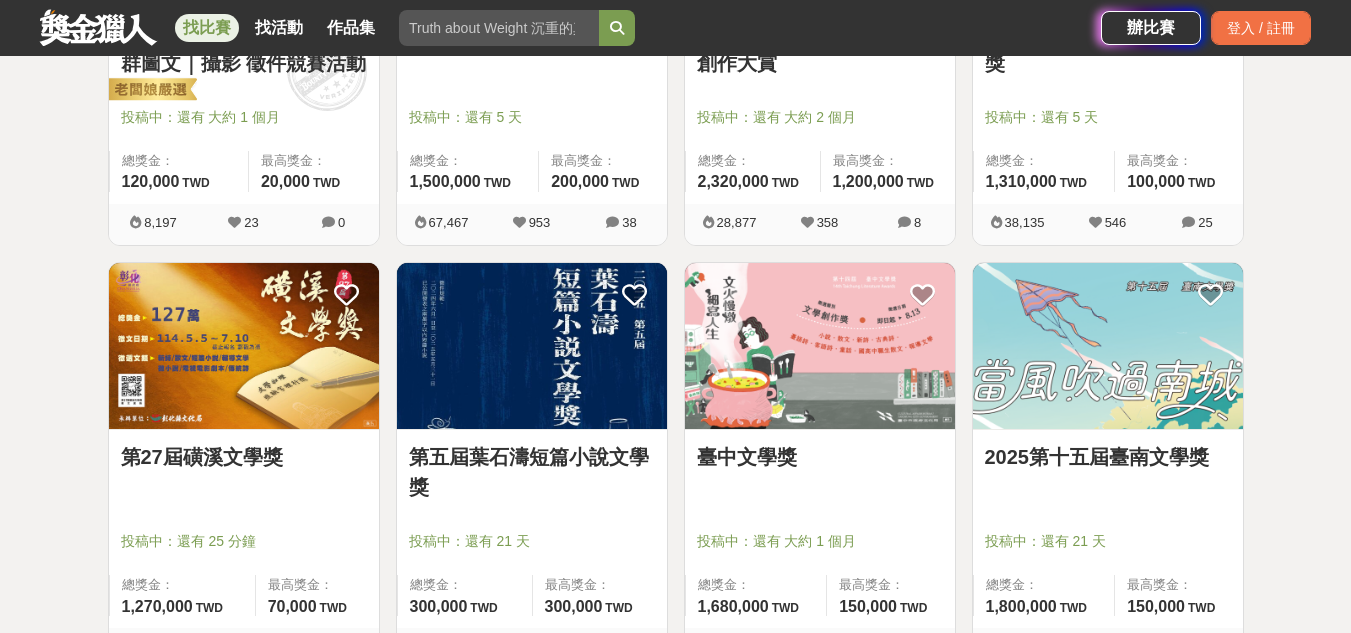 click on "找比賽 找活動 作品集" at bounding box center [570, 28] 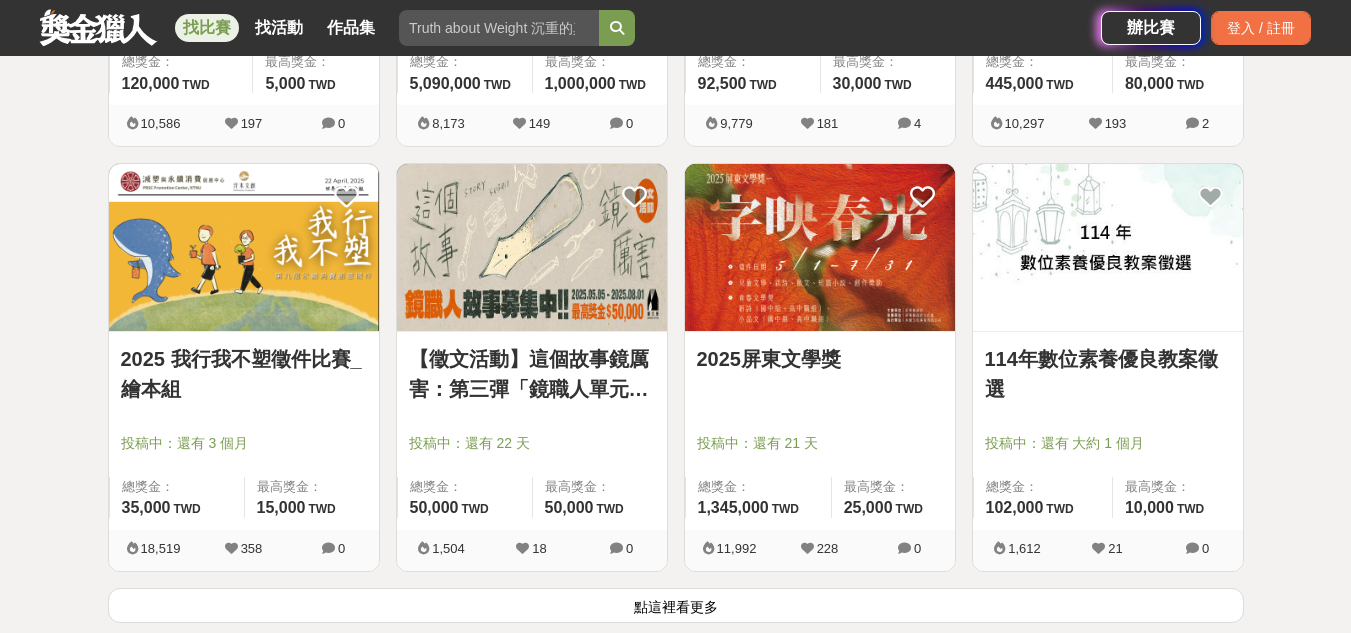 scroll, scrollTop: 2400, scrollLeft: 0, axis: vertical 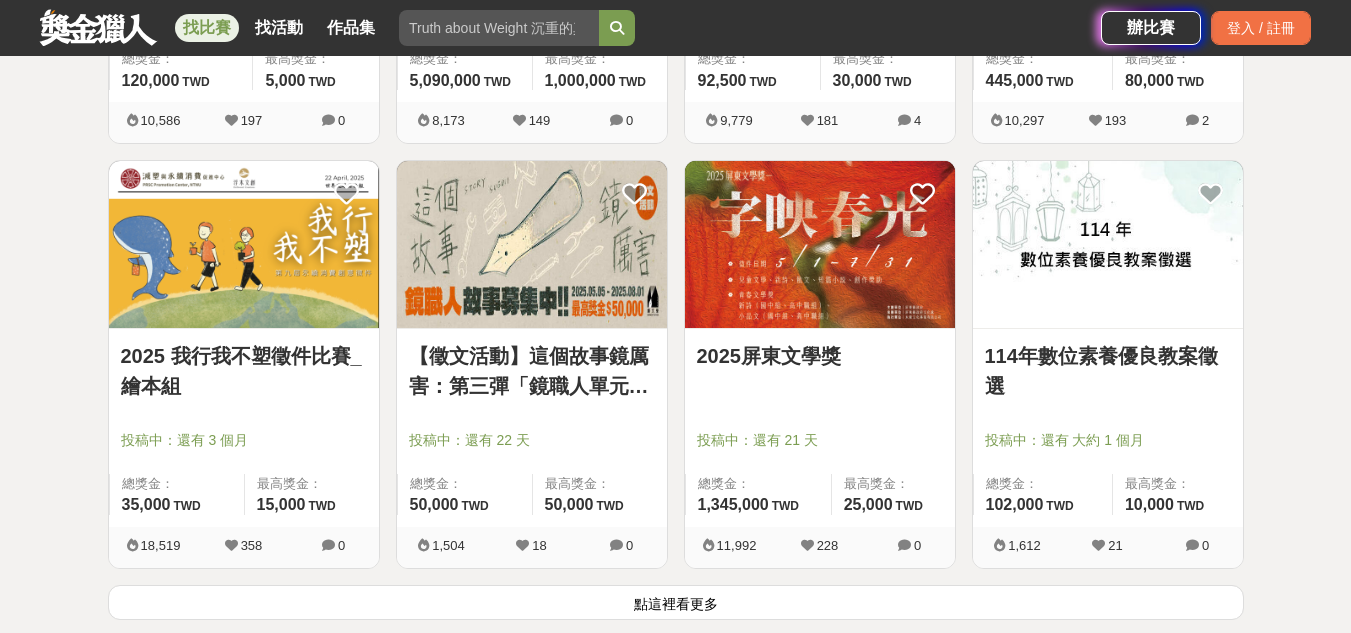 drag, startPoint x: 990, startPoint y: 194, endPoint x: 601, endPoint y: 233, distance: 390.95013 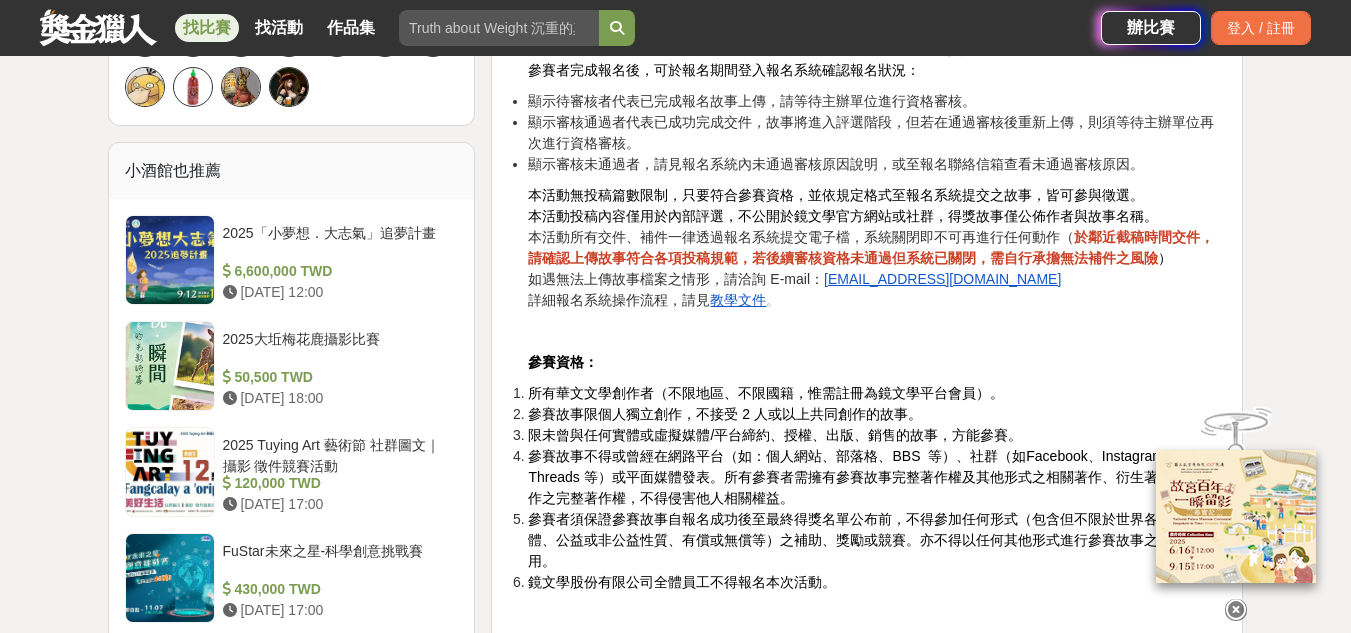 scroll, scrollTop: 1500, scrollLeft: 0, axis: vertical 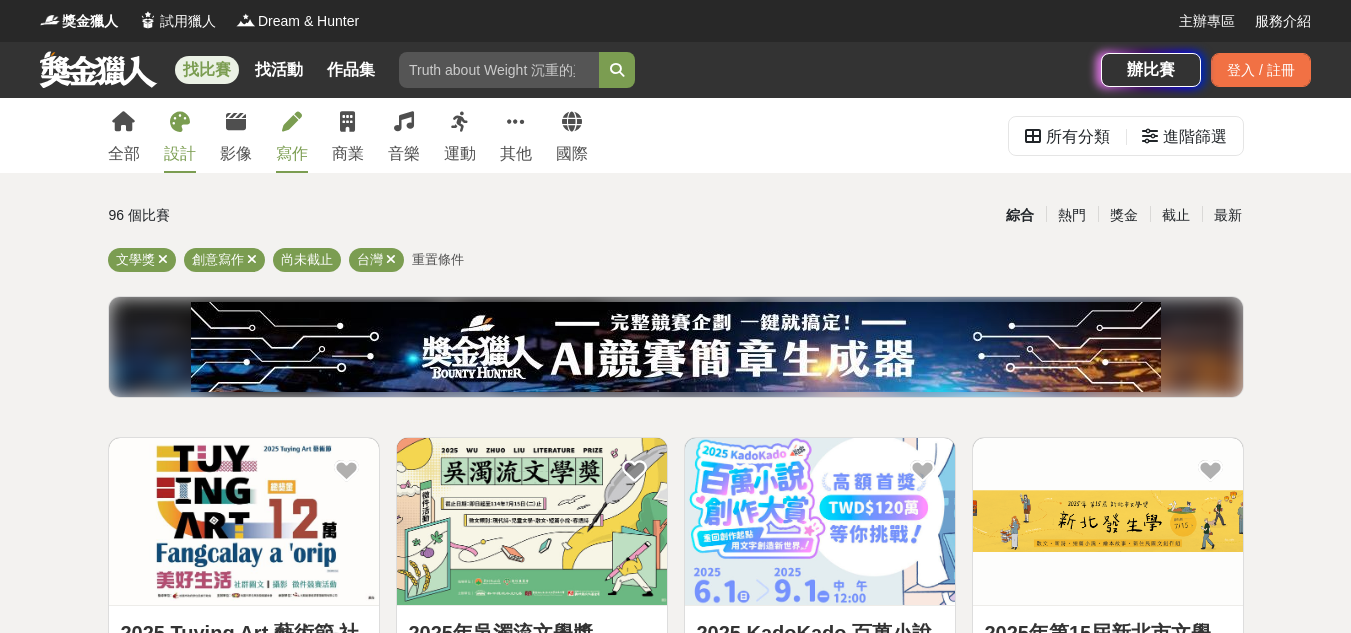 click on "設計" at bounding box center (180, 135) 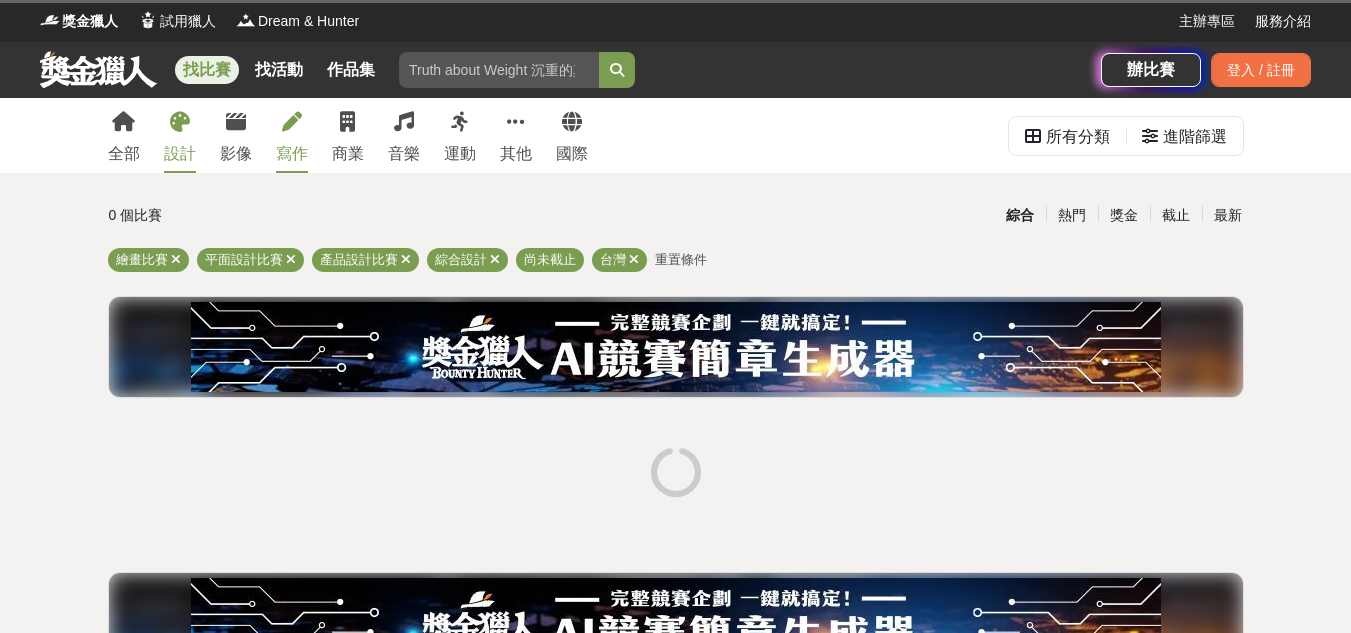 click on "寫作" at bounding box center [292, 154] 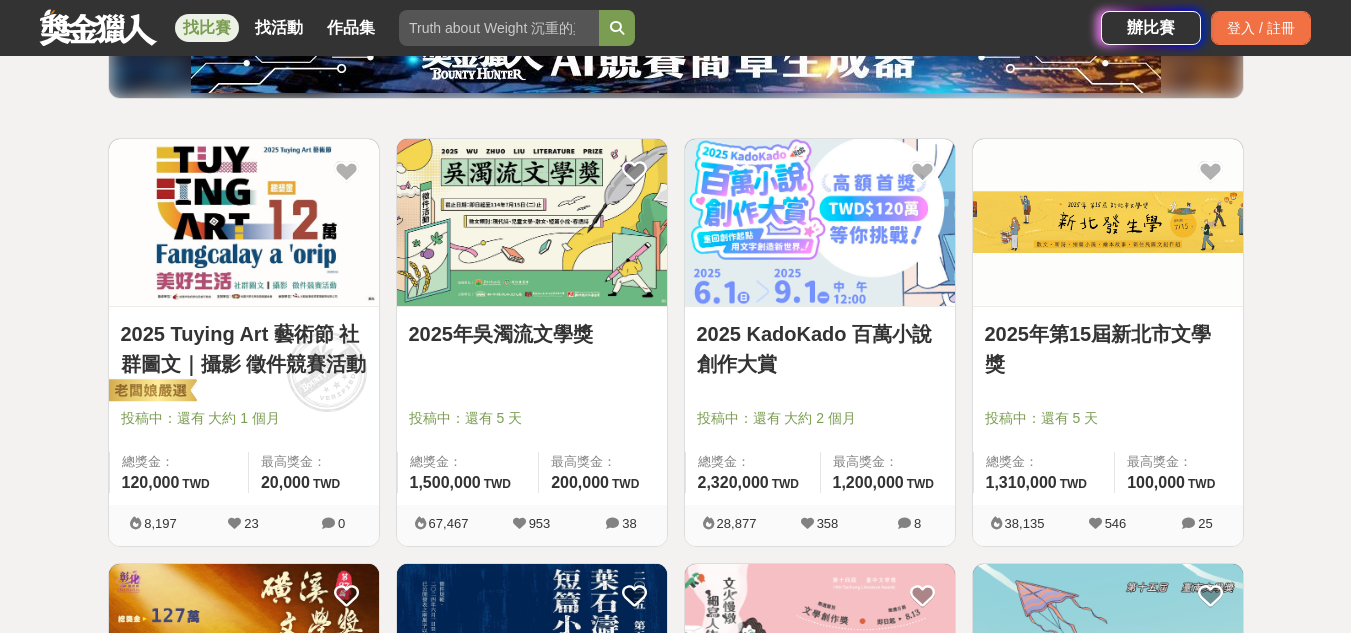 scroll, scrollTop: 300, scrollLeft: 0, axis: vertical 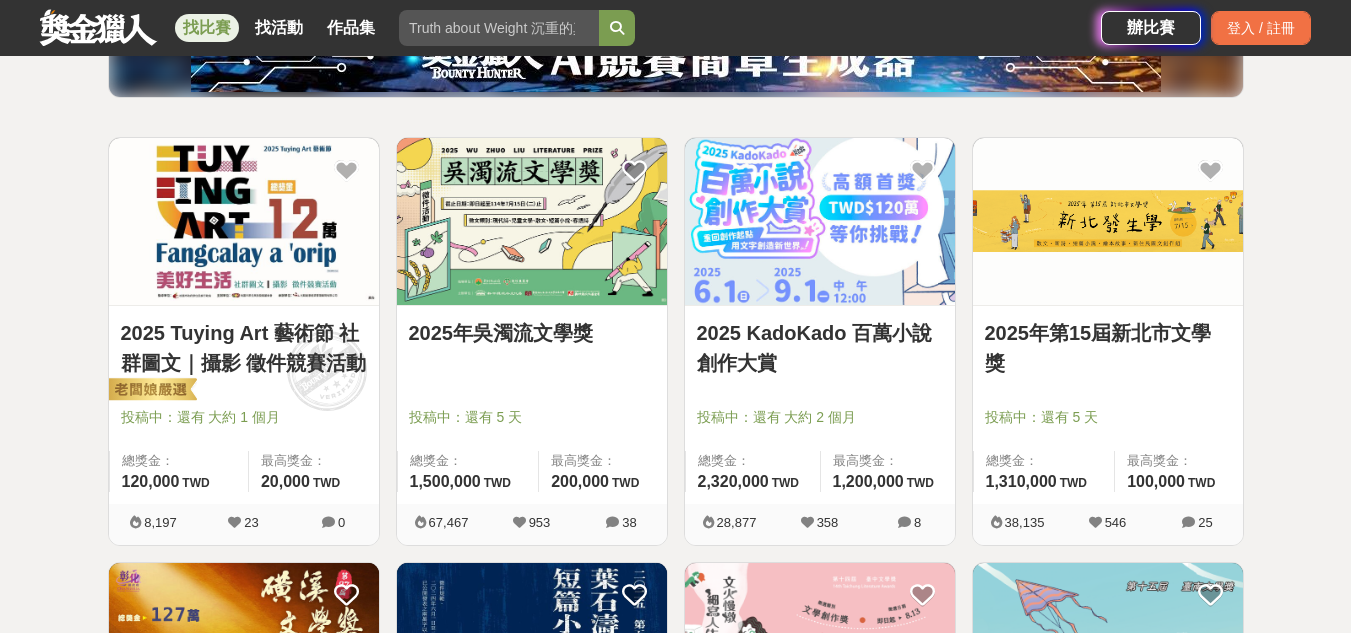 click at bounding box center (820, 221) 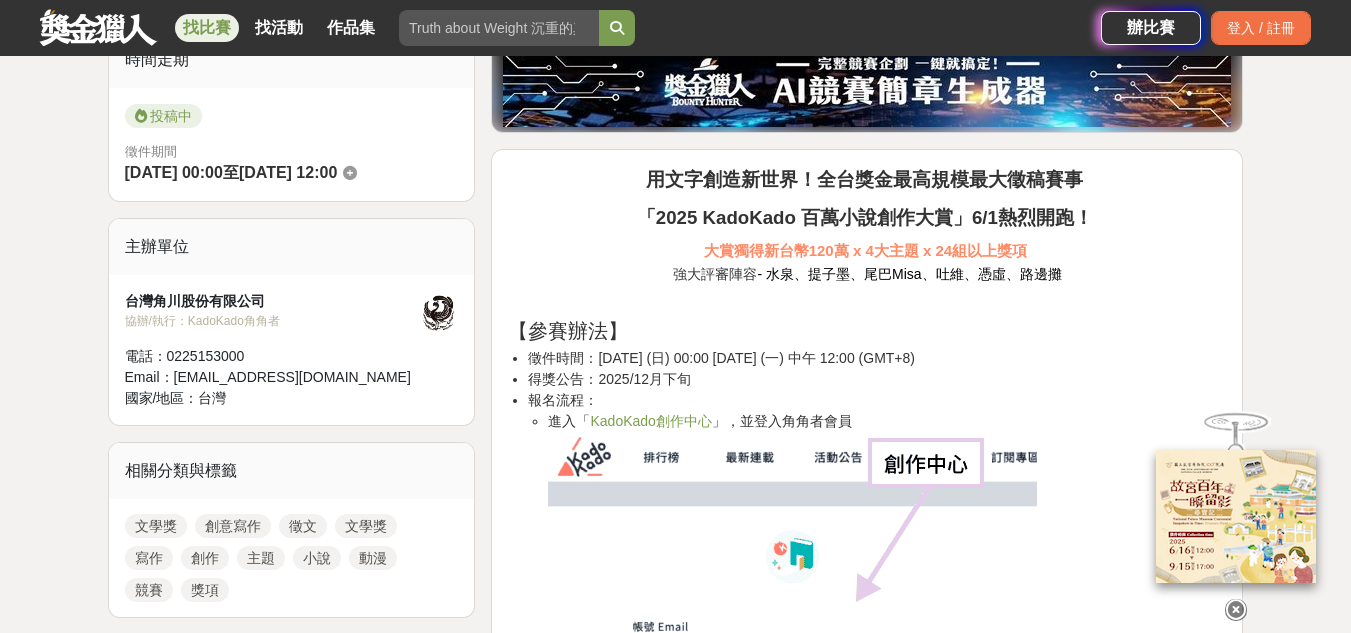 scroll, scrollTop: 500, scrollLeft: 0, axis: vertical 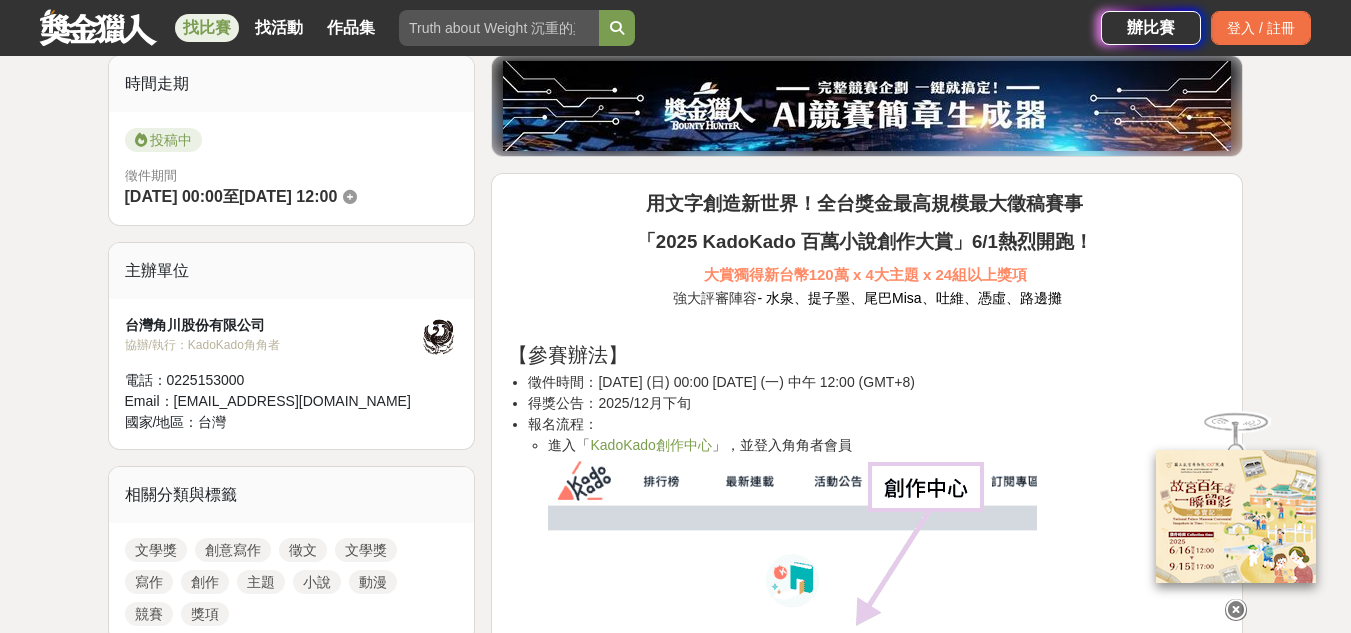 click on "KadoKado創作中心" at bounding box center (650, 445) 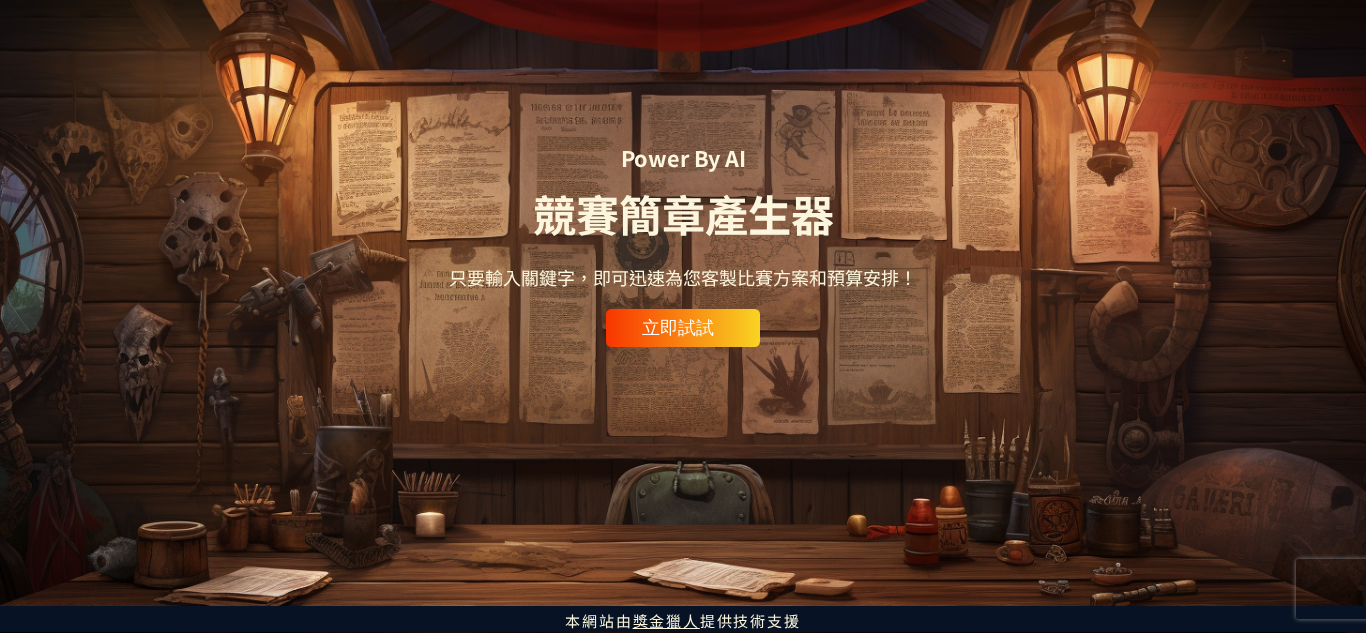 scroll, scrollTop: 0, scrollLeft: 0, axis: both 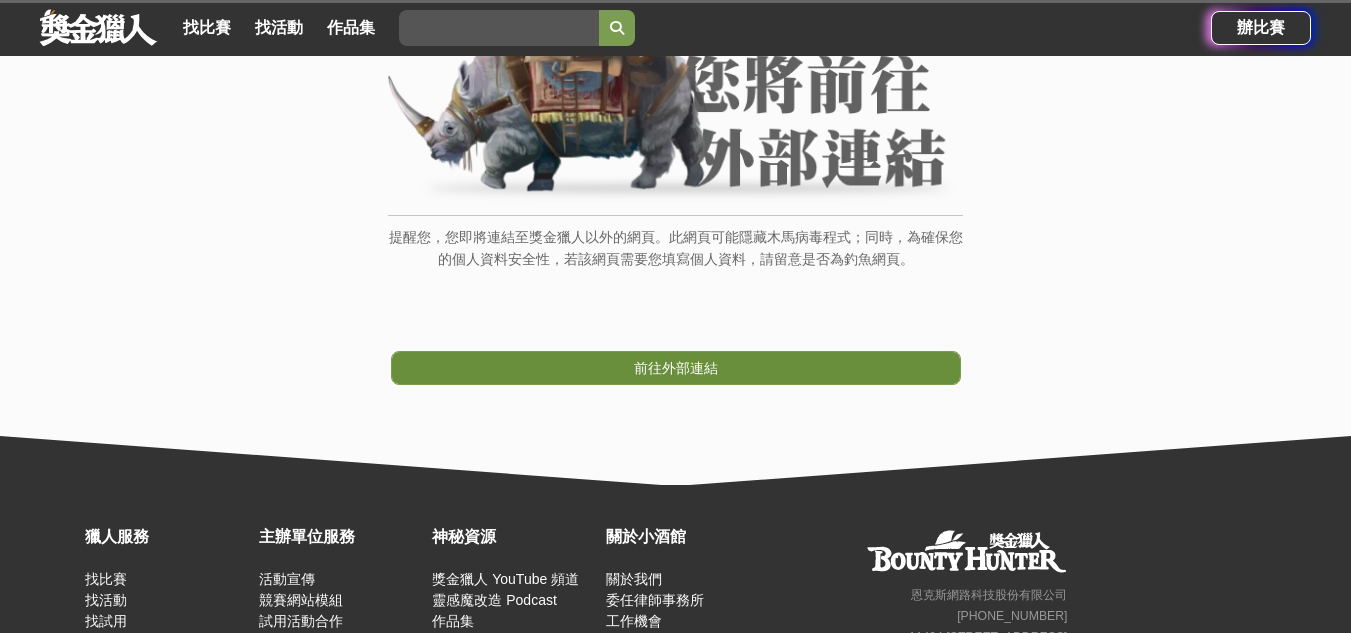 click on "前往外部連結" at bounding box center [676, 368] 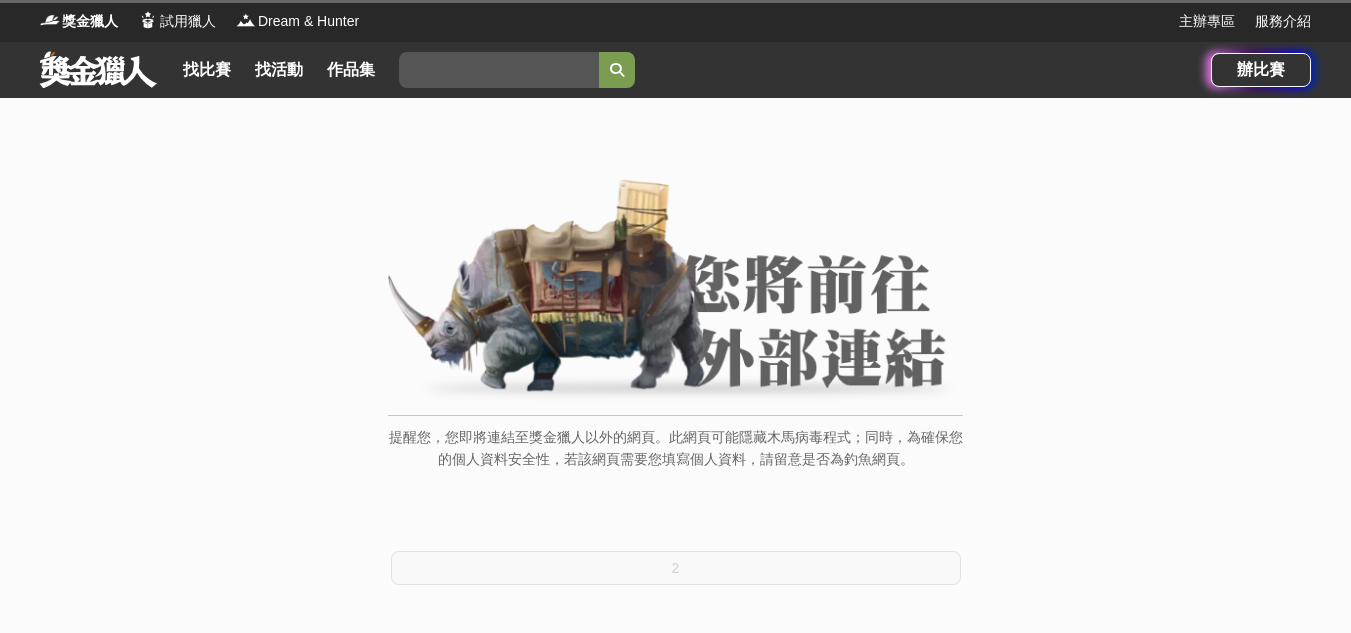 scroll, scrollTop: 0, scrollLeft: 0, axis: both 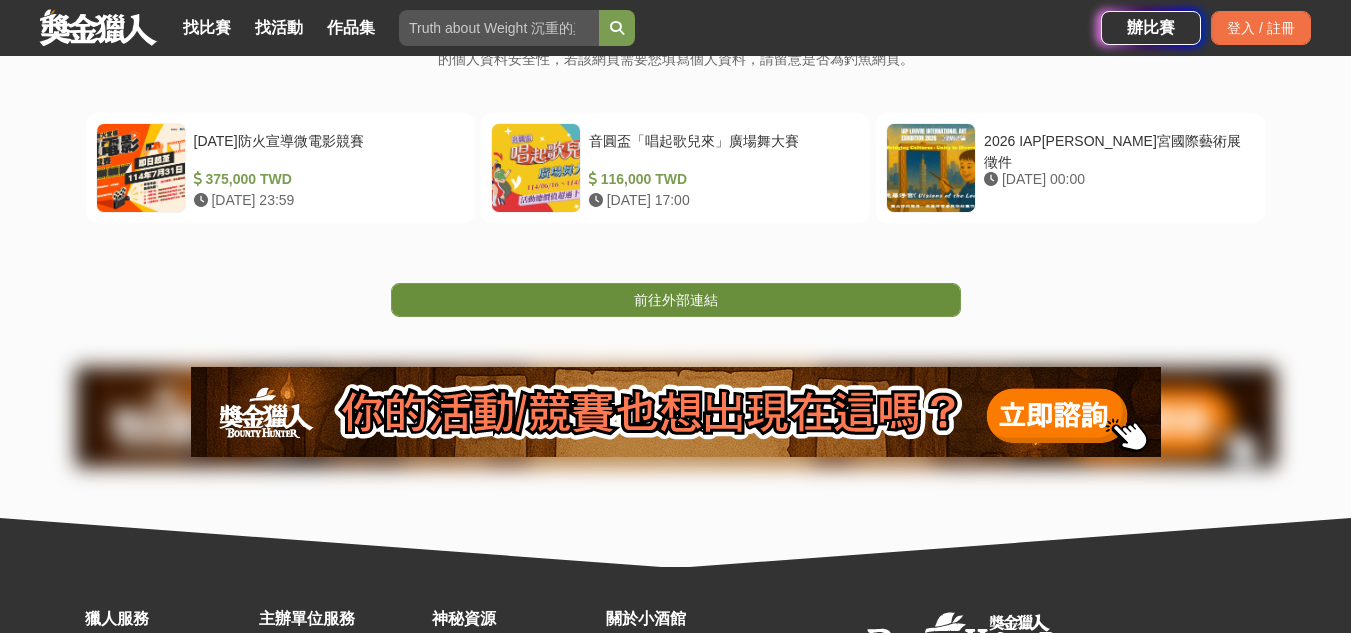 click on "前往外部連結" at bounding box center (676, 300) 